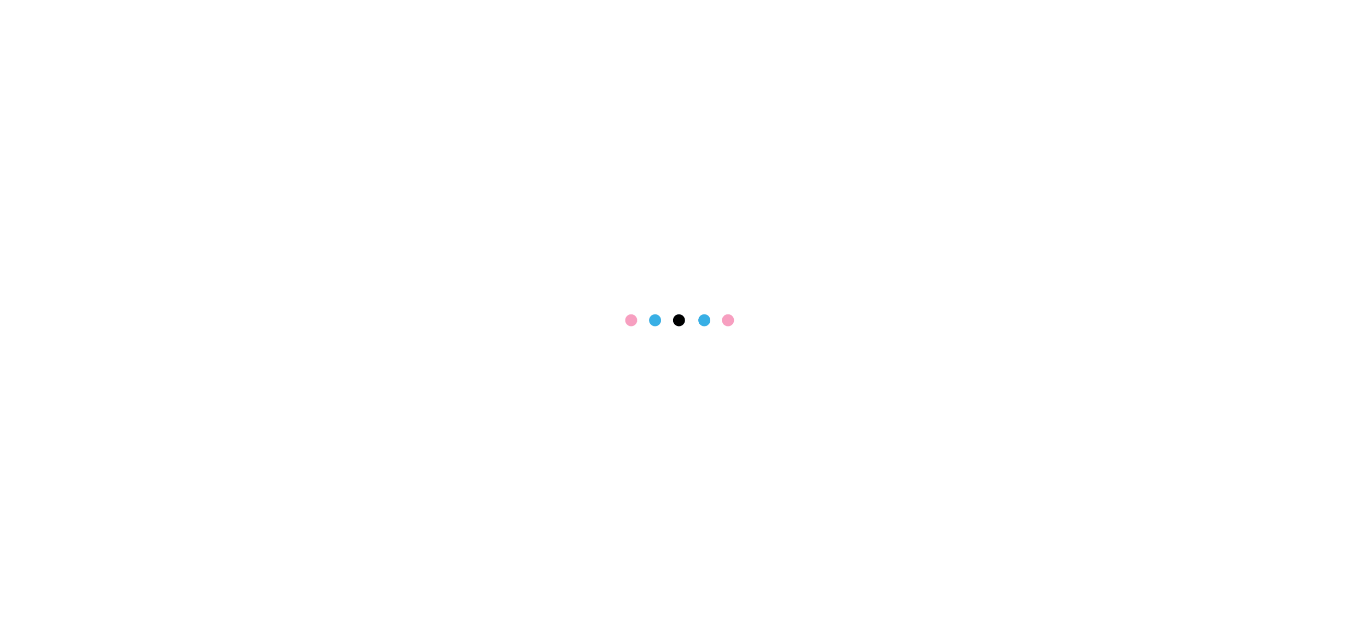 scroll, scrollTop: 0, scrollLeft: 0, axis: both 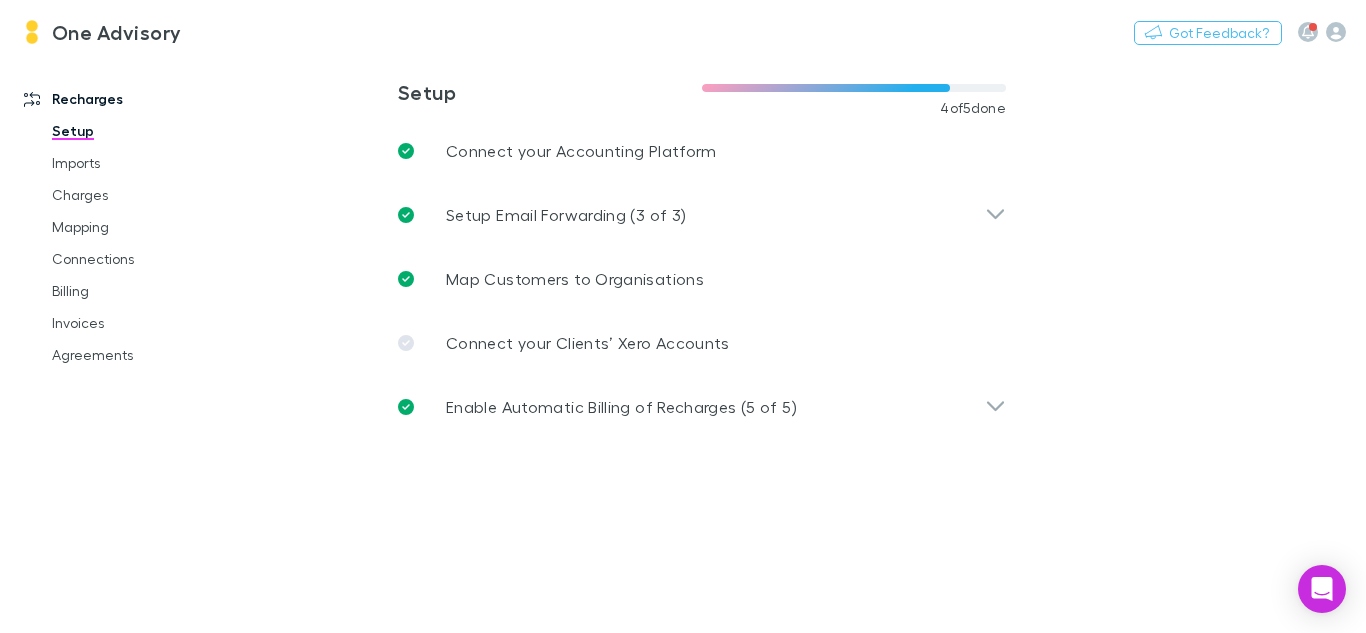 click on "One Advisory" at bounding box center (117, 32) 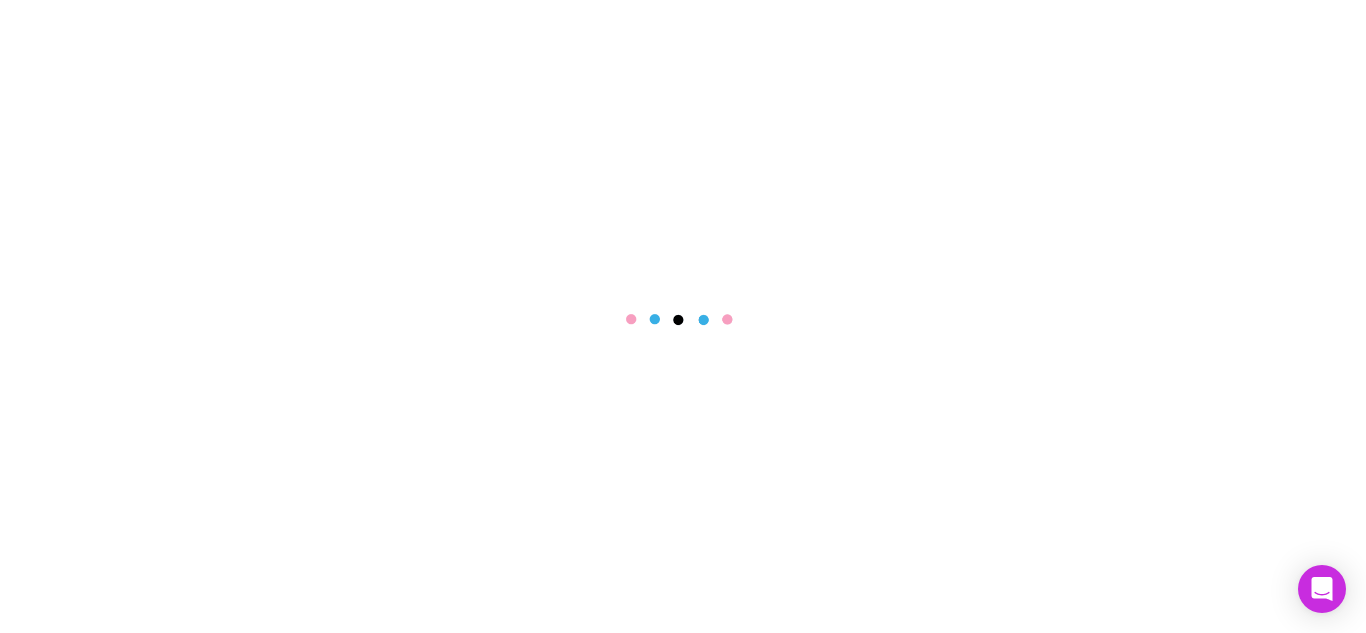 scroll, scrollTop: 0, scrollLeft: 0, axis: both 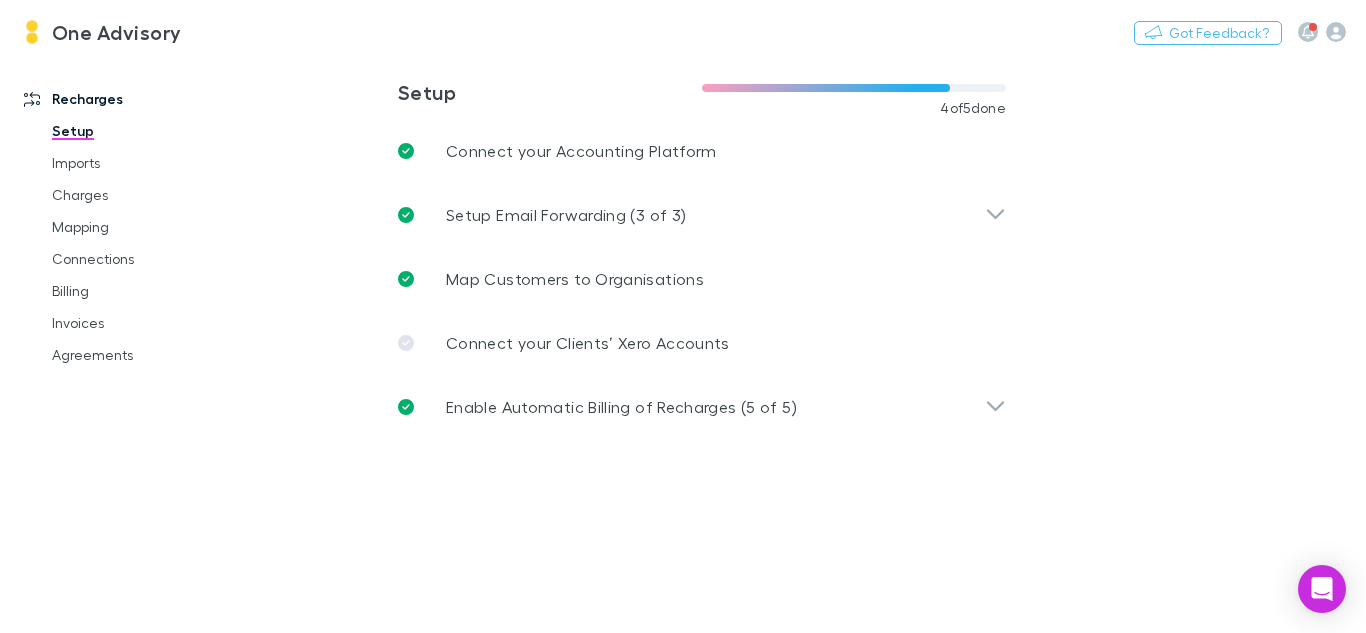 click on "One Advisory" at bounding box center (117, 32) 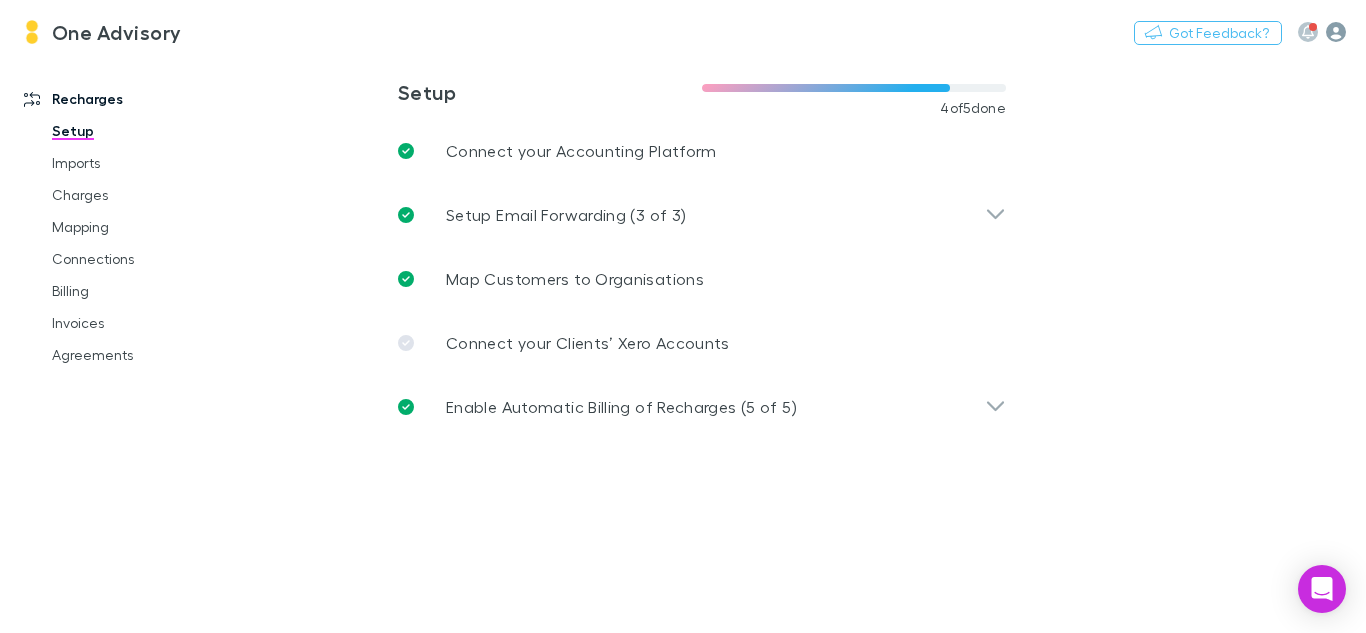 click 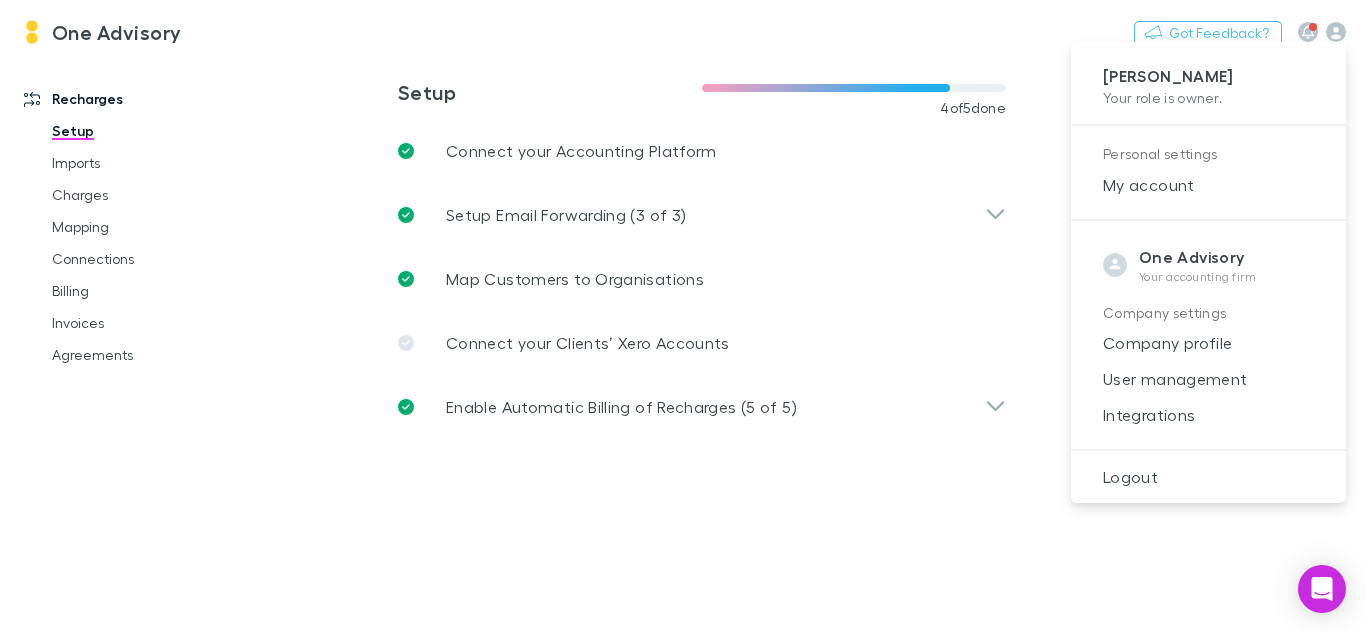 click at bounding box center (683, 316) 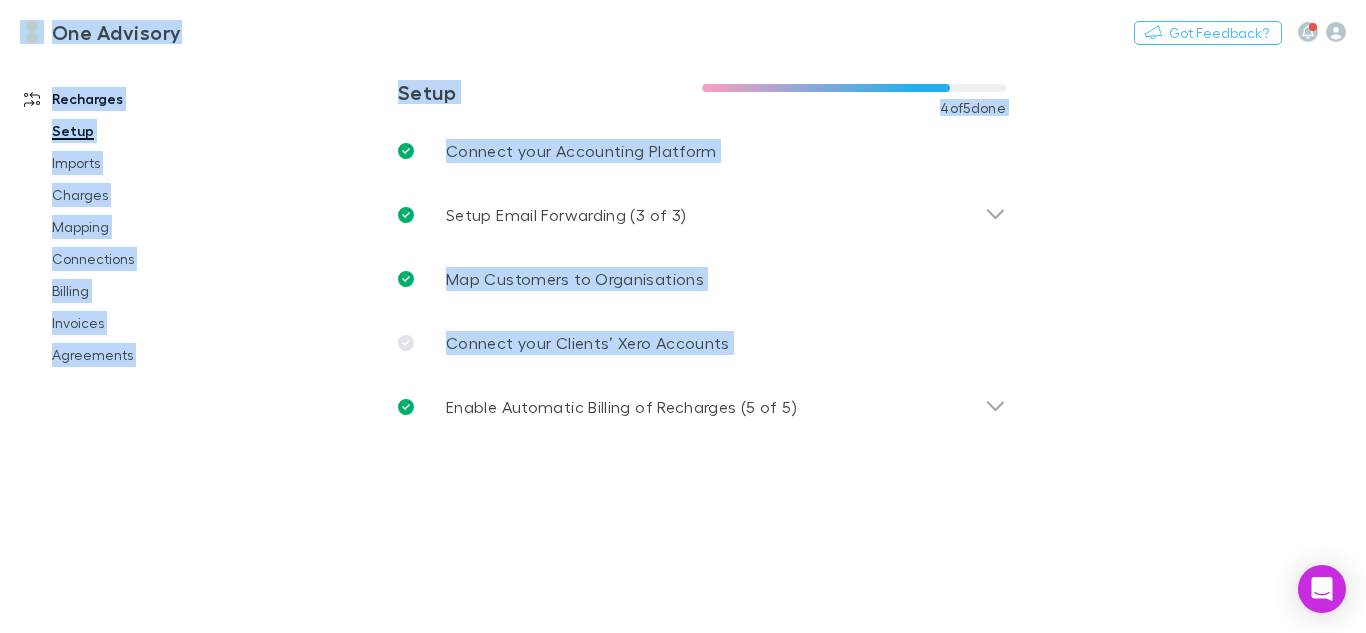 click at bounding box center (32, 32) 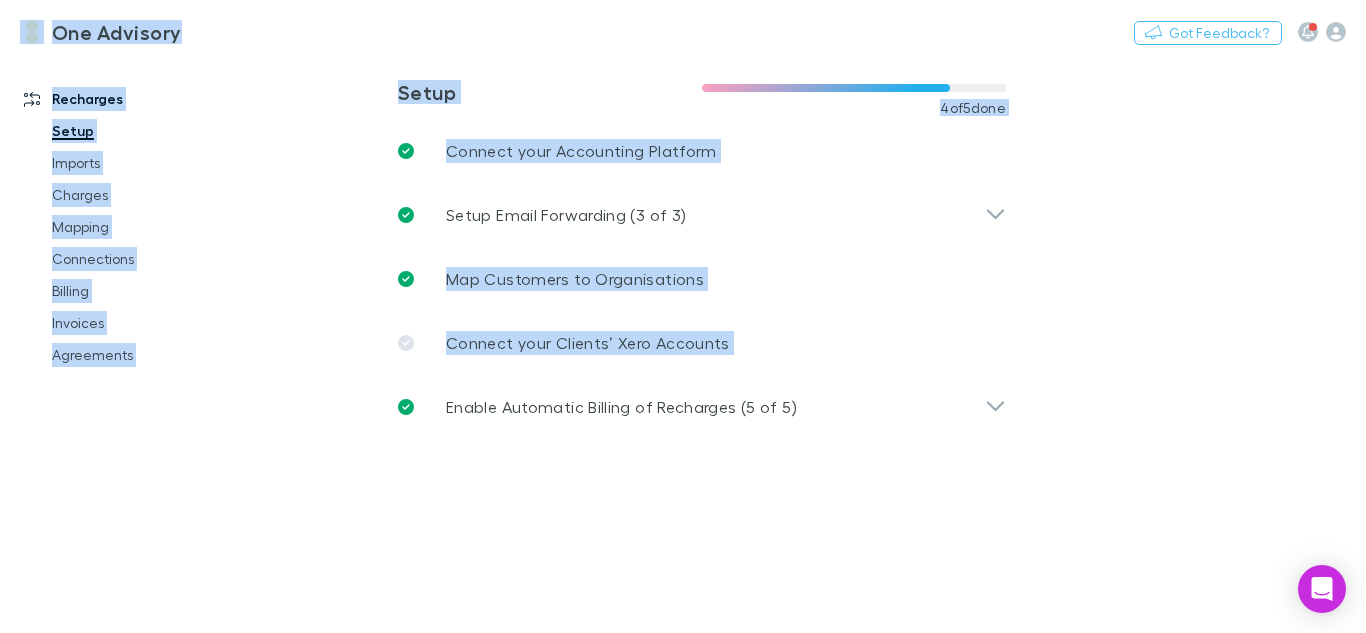 click on "Setup" at bounding box center [144, 131] 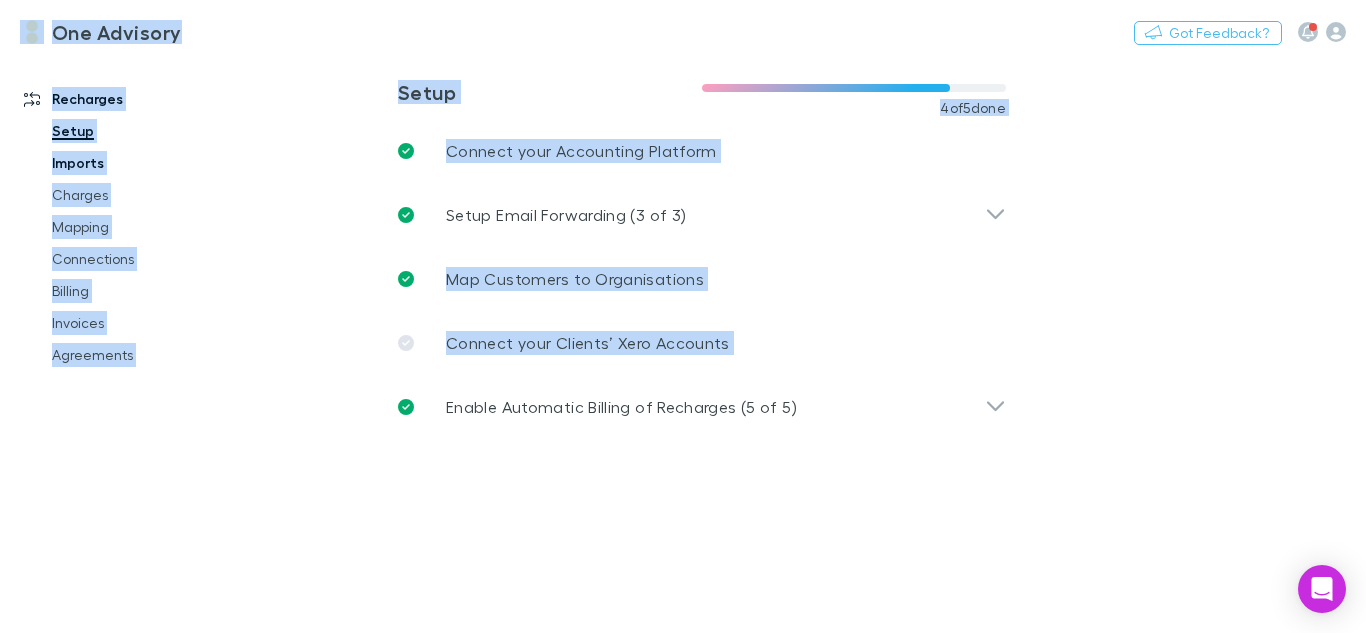 click on "Imports" at bounding box center [144, 163] 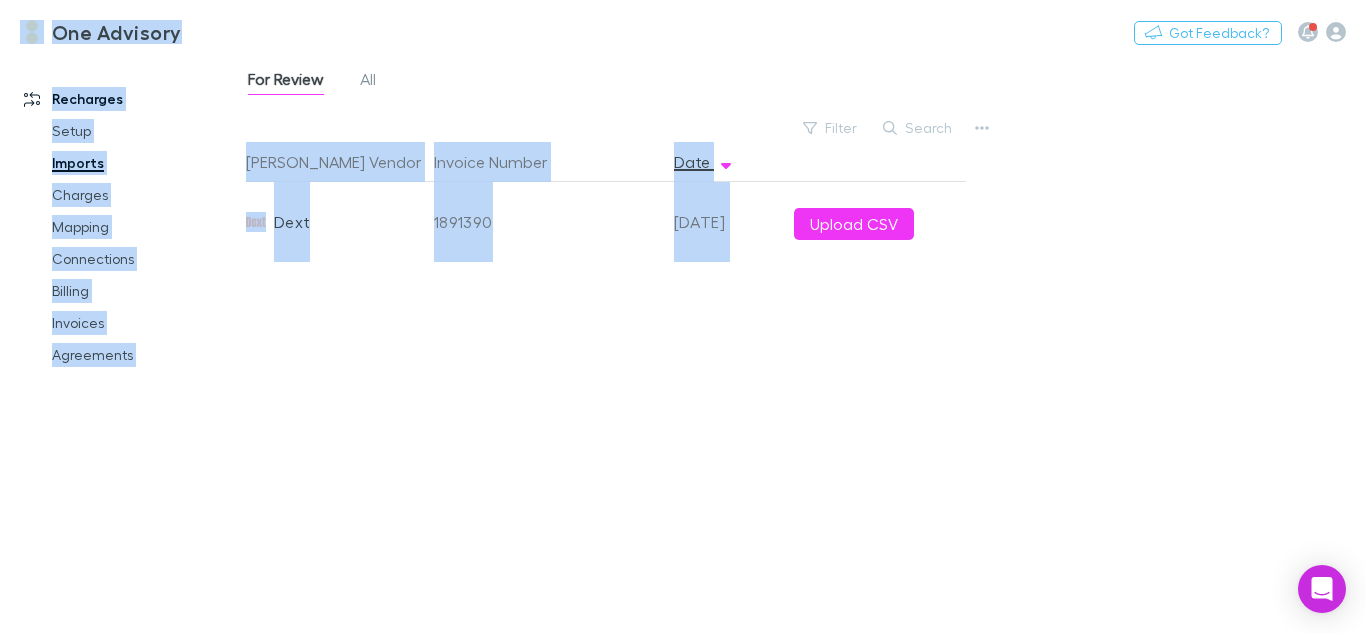 click on "[PERSON_NAME] Vendor   Invoice Number   Date     Dext 1891390 [DATE] Upload CSV" at bounding box center (606, 379) 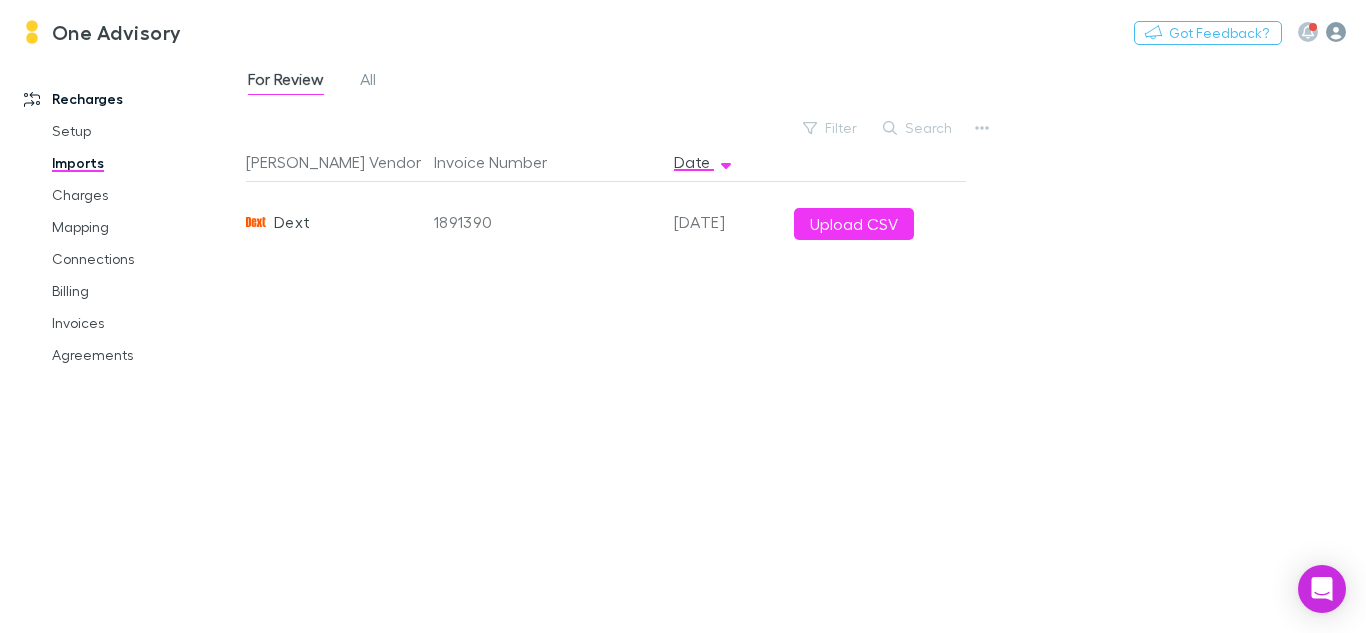 click 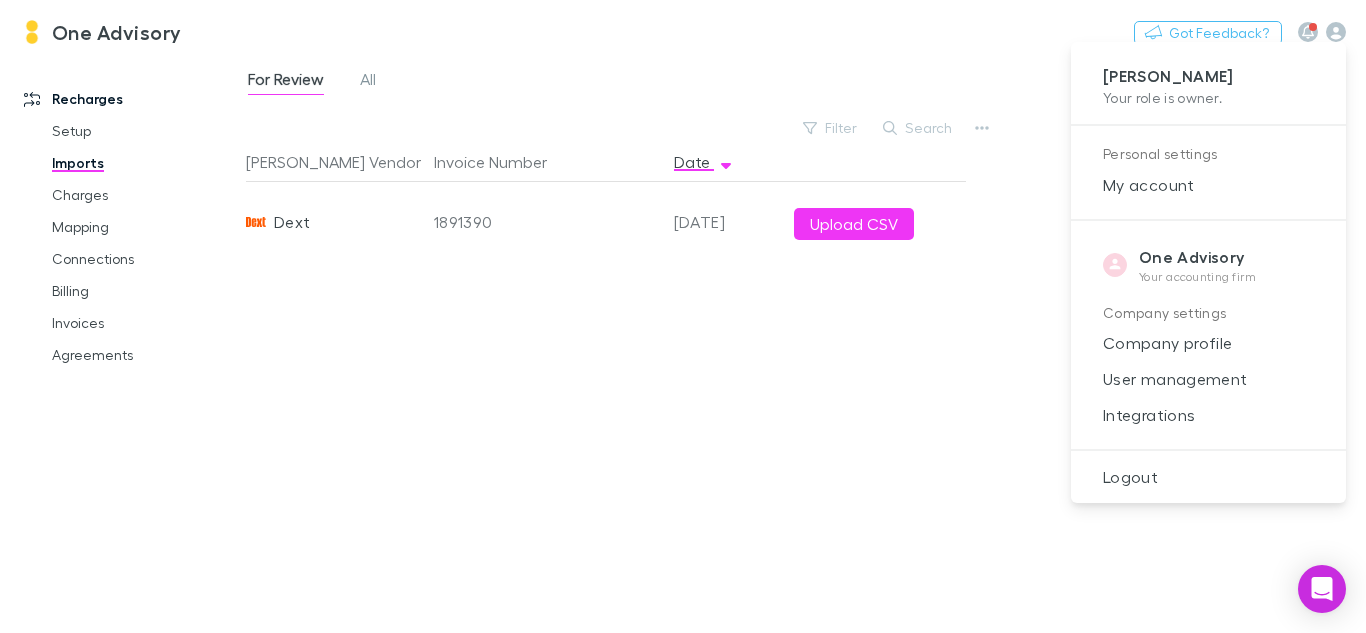 click at bounding box center [683, 316] 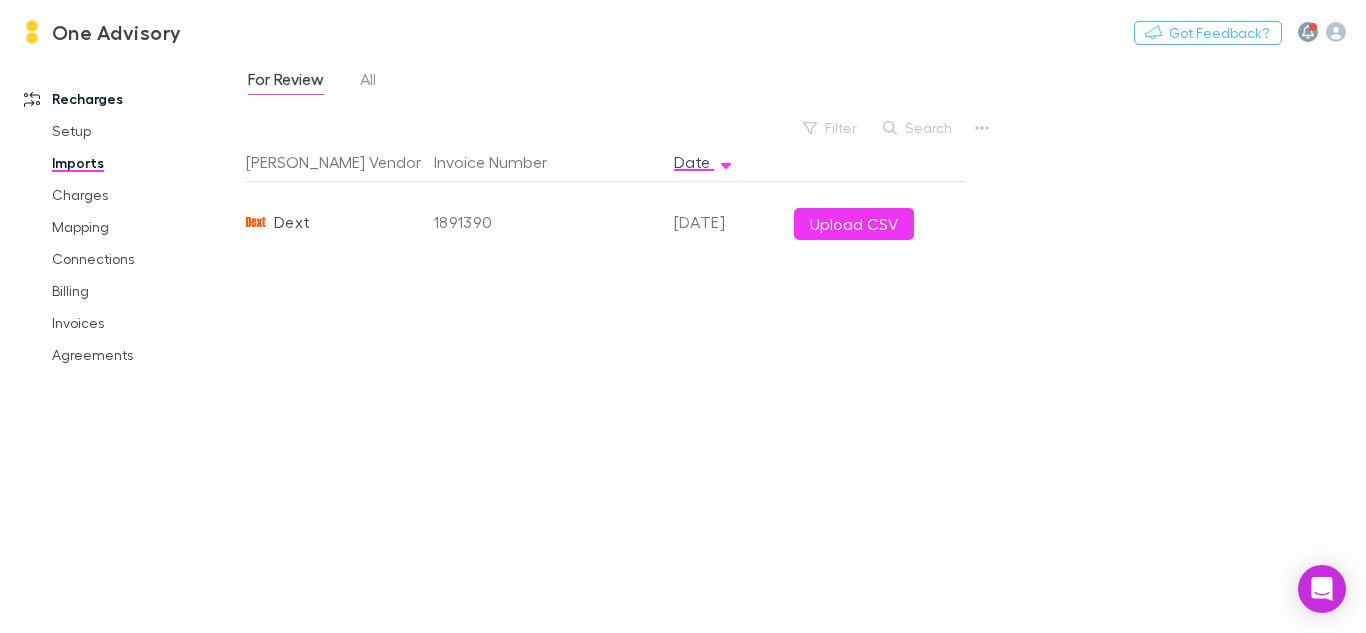 click 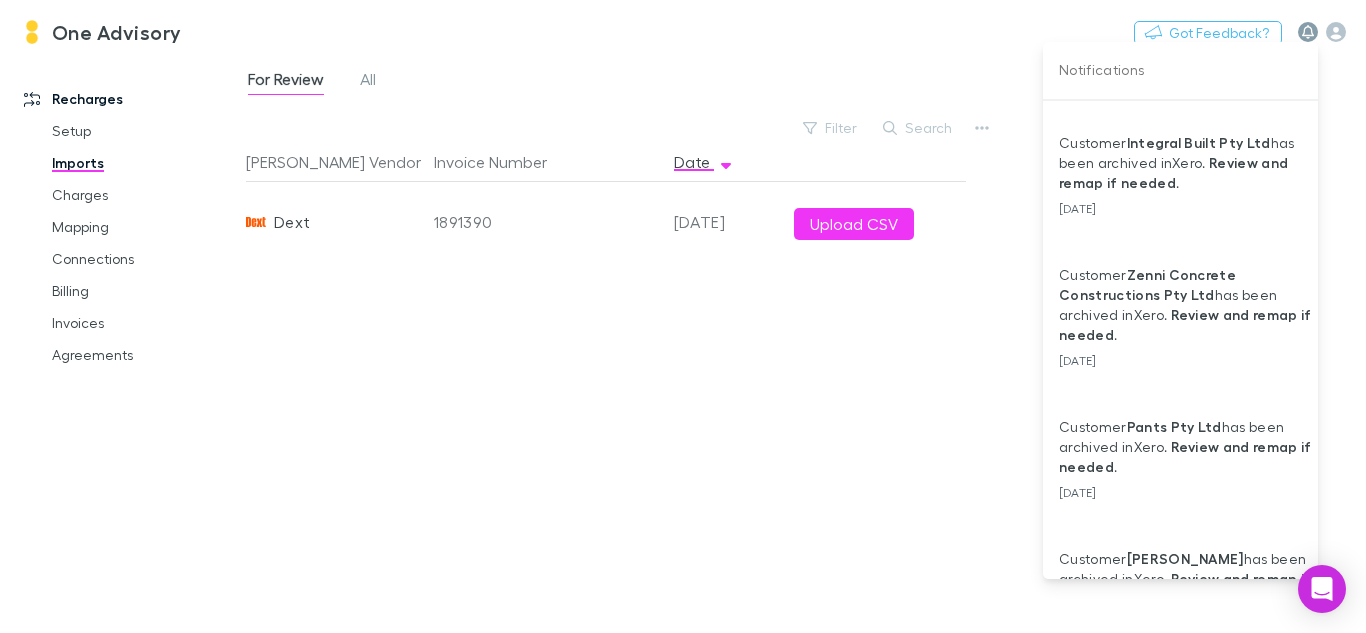 click at bounding box center (683, 316) 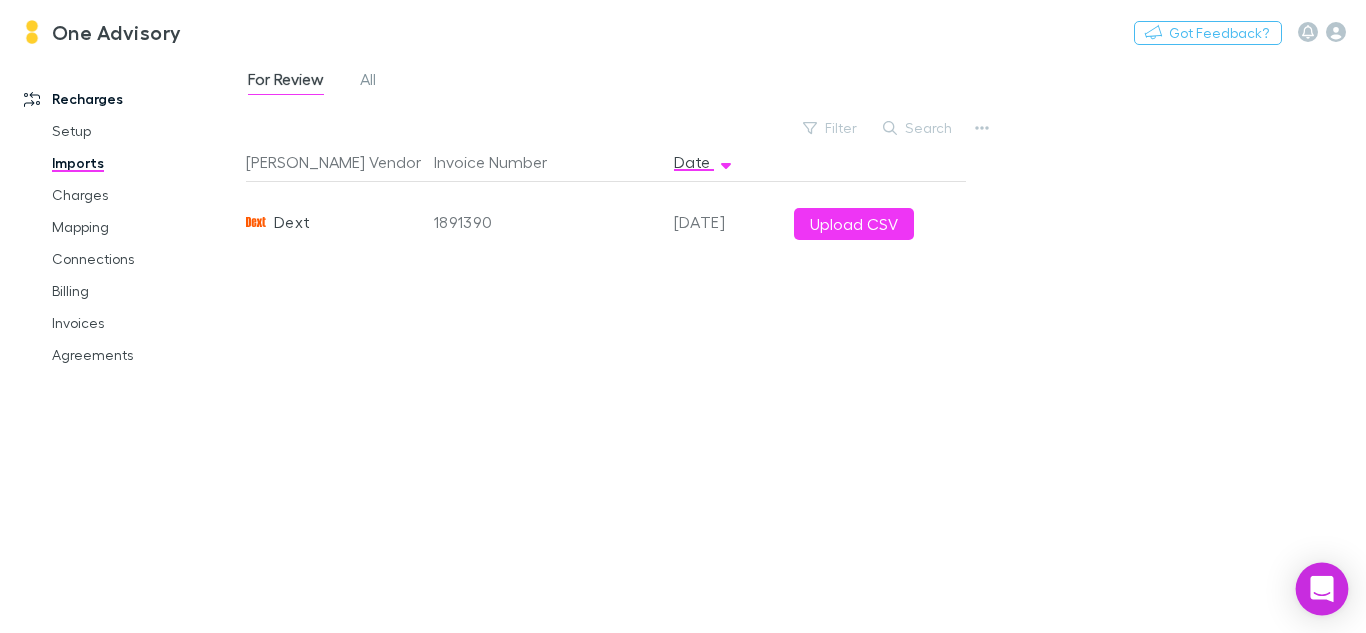 click 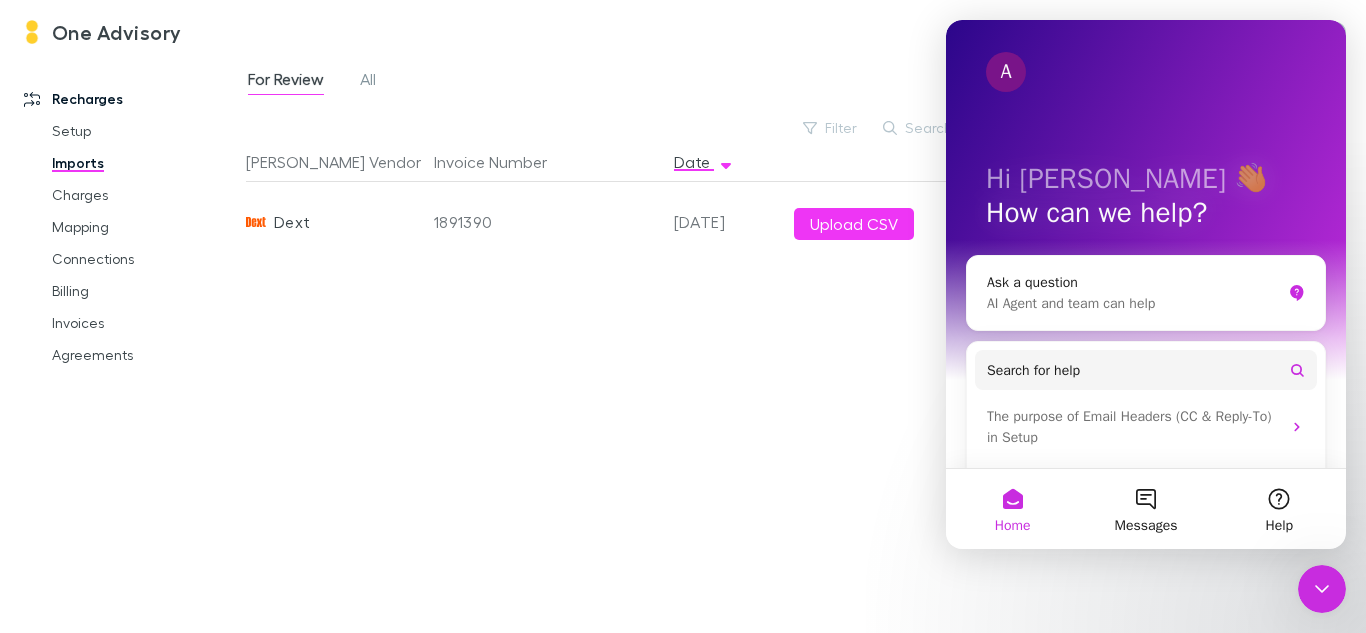 scroll, scrollTop: 0, scrollLeft: 0, axis: both 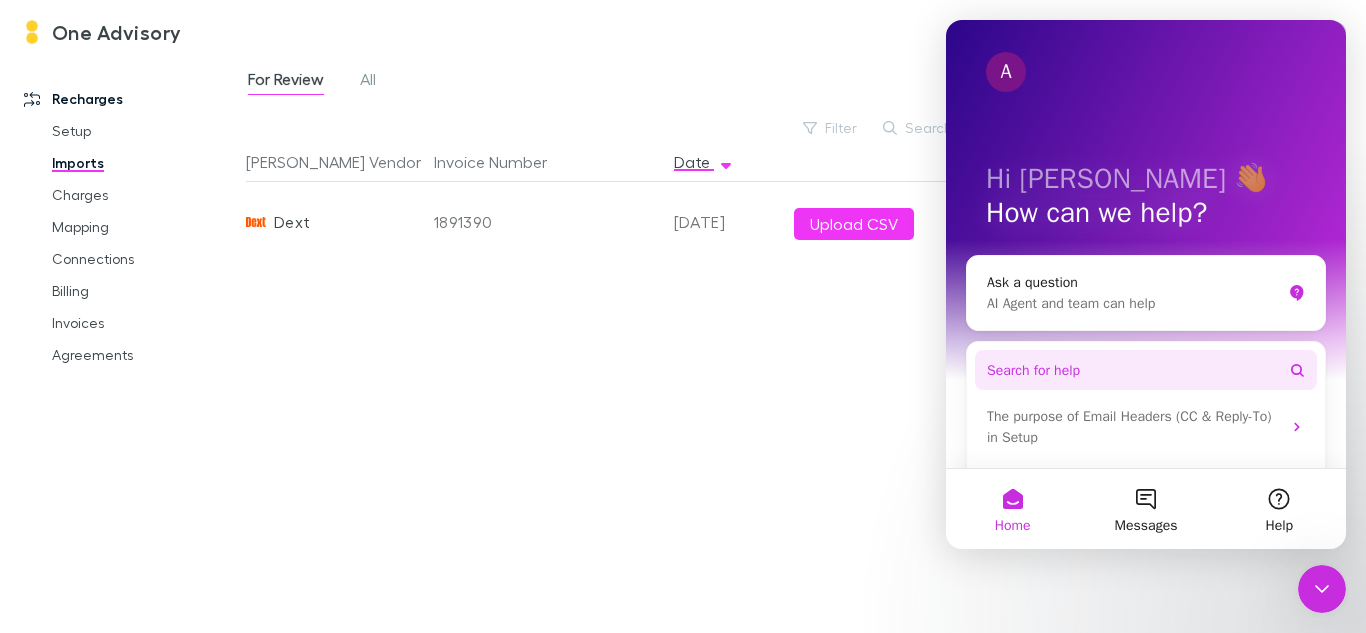 click on "Search for help" at bounding box center (1146, 370) 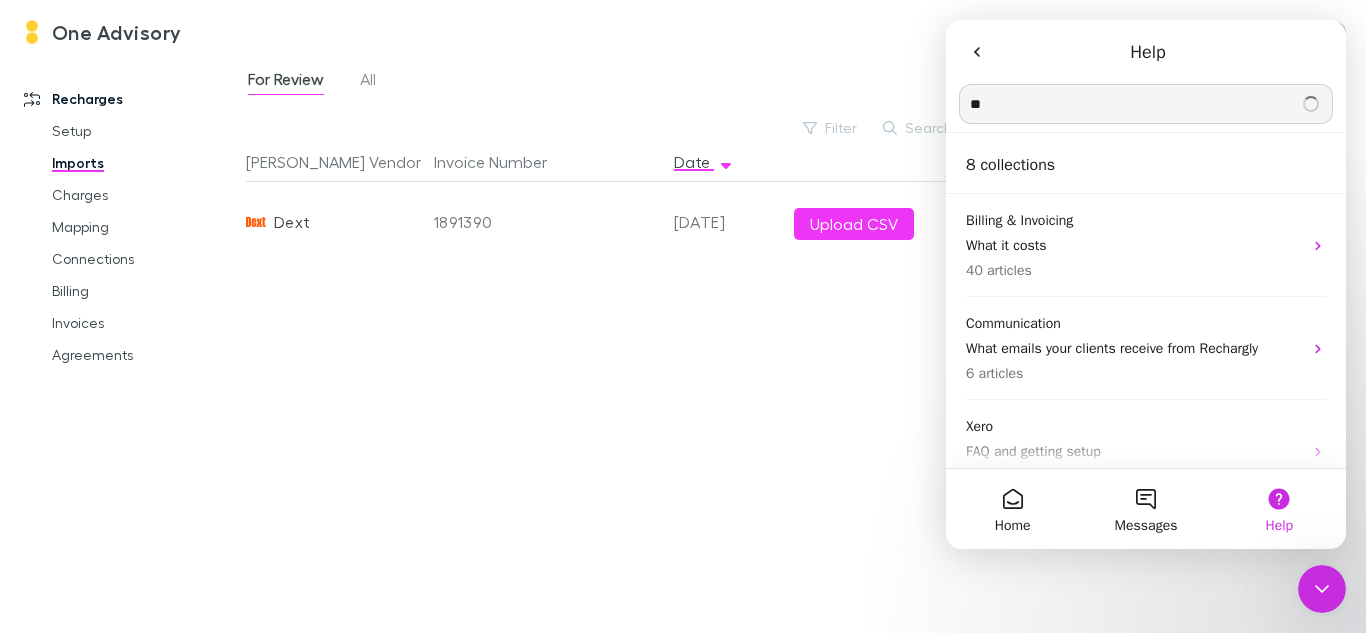 type on "*" 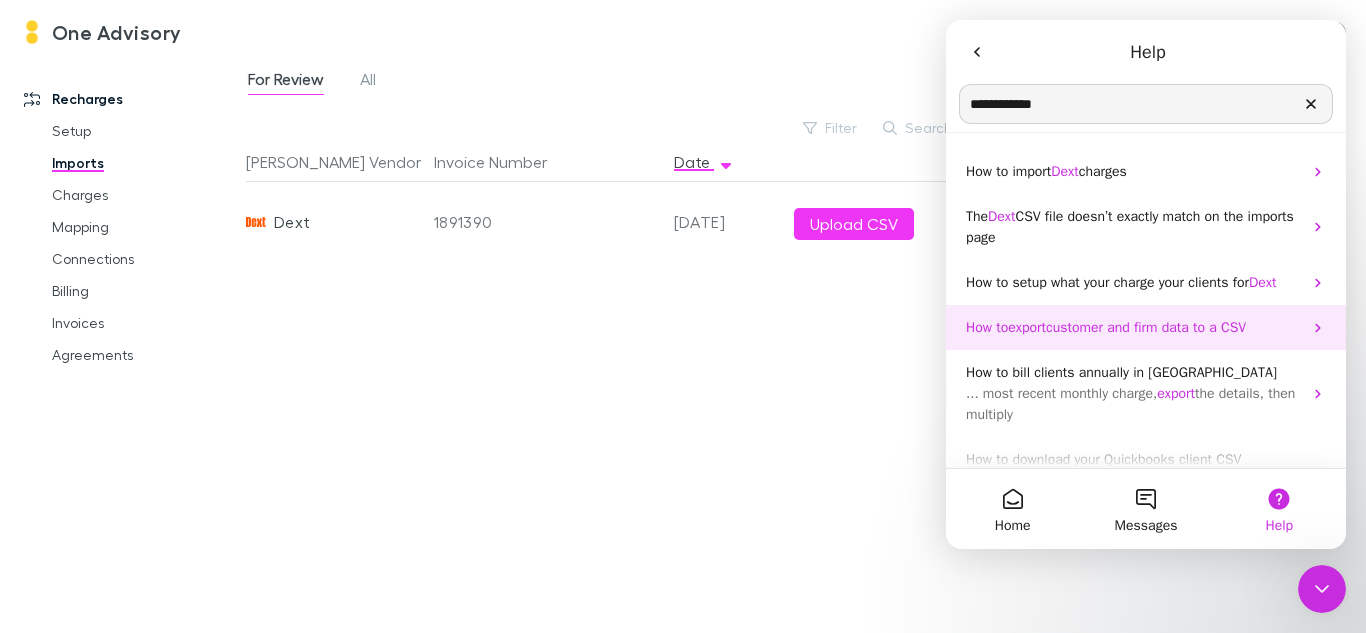 type on "**********" 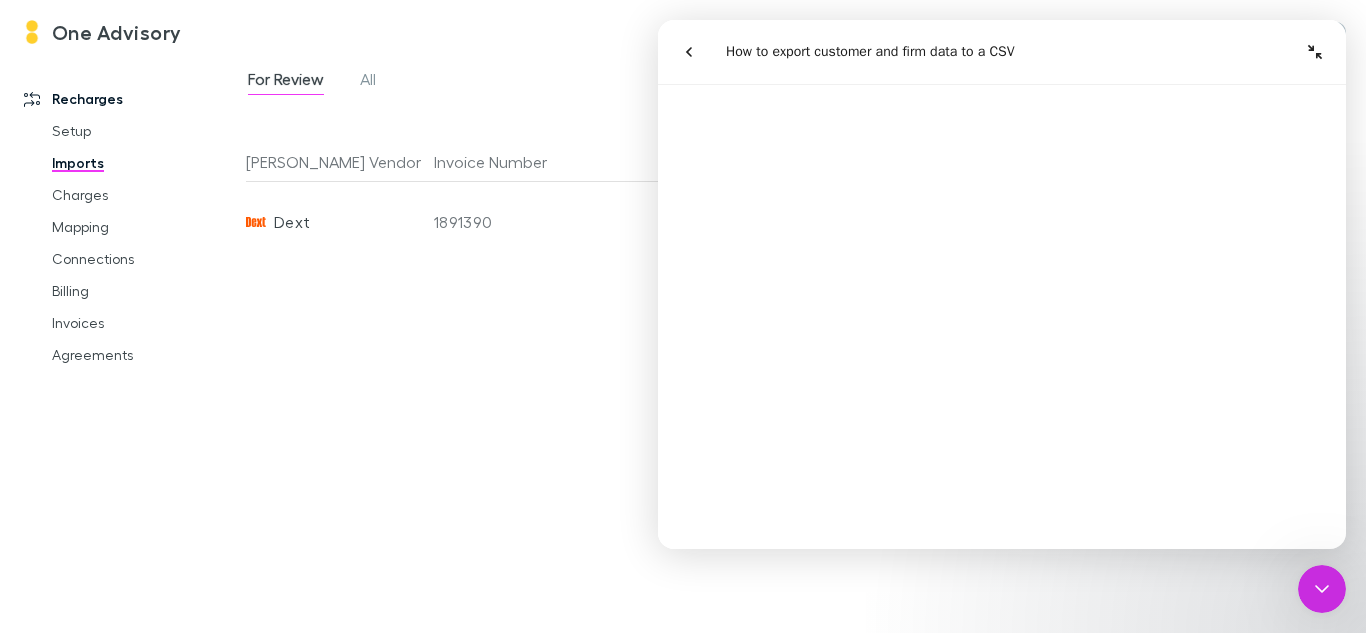 scroll, scrollTop: 0, scrollLeft: 0, axis: both 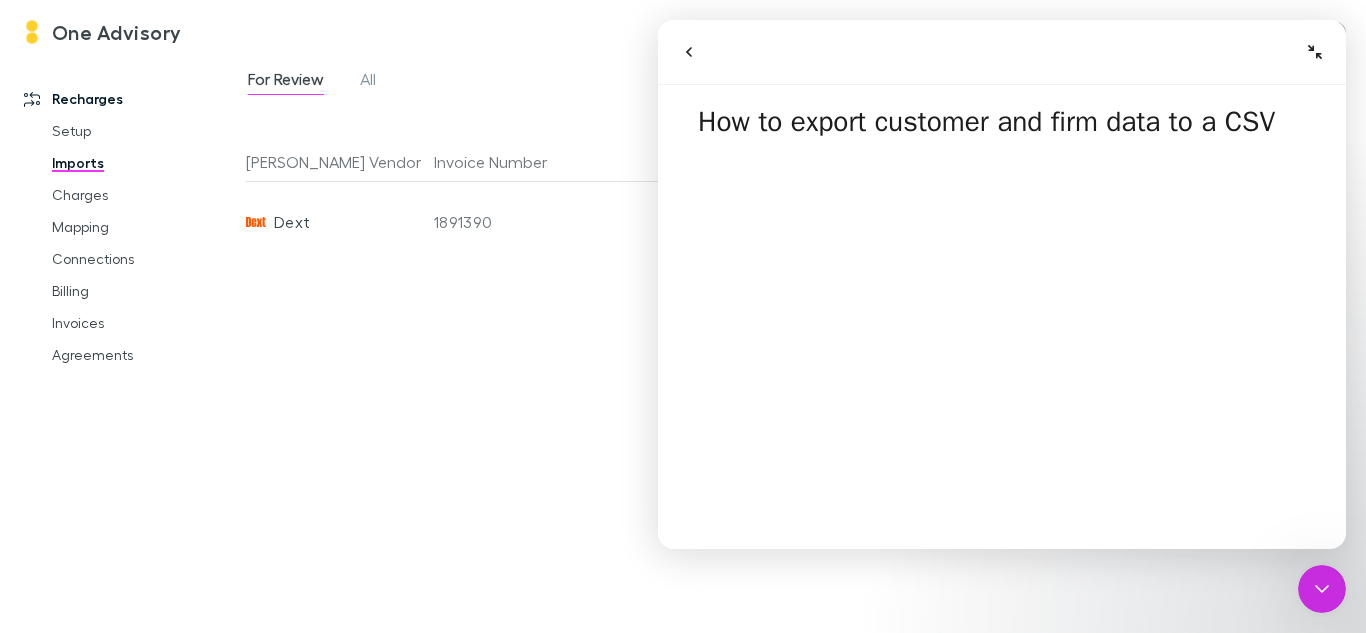 click at bounding box center [689, 52] 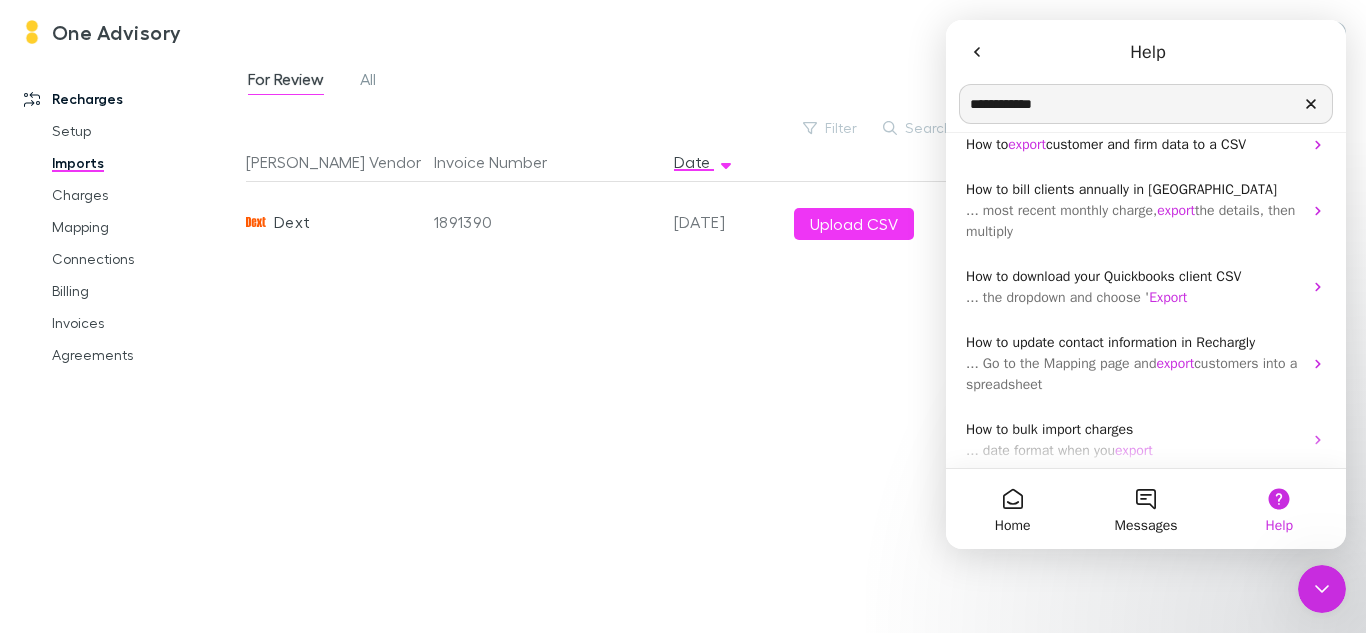 scroll, scrollTop: 0, scrollLeft: 0, axis: both 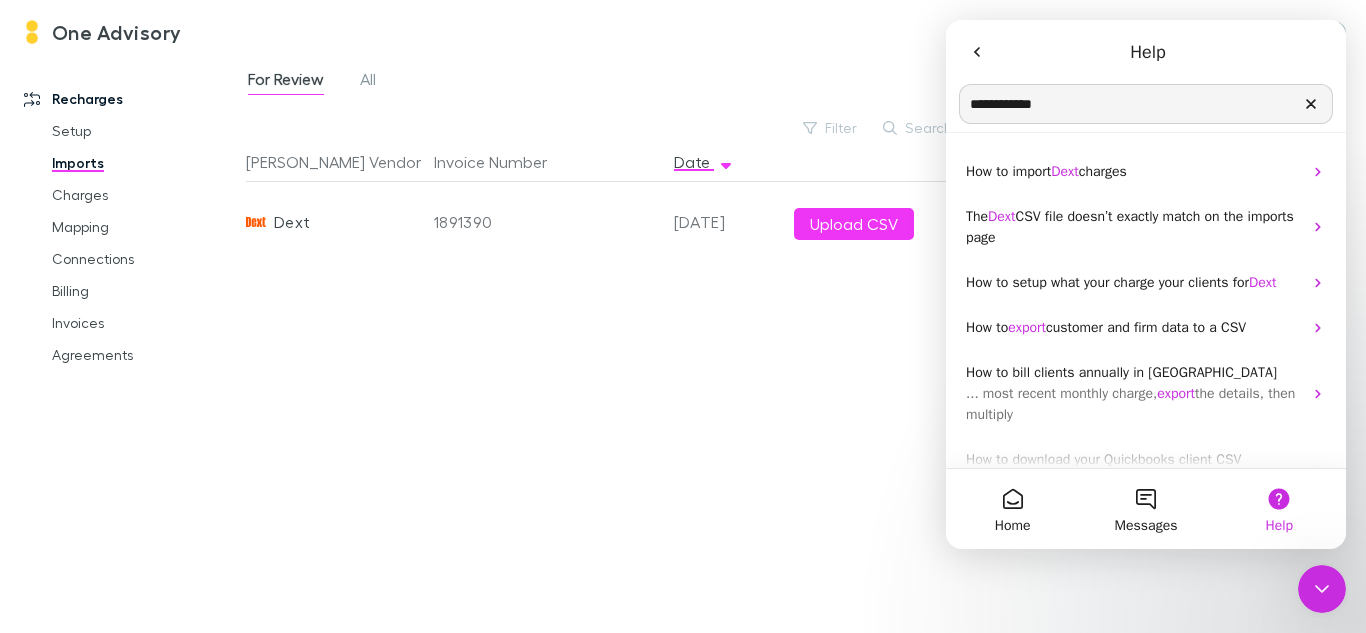 drag, startPoint x: 1010, startPoint y: 108, endPoint x: 636, endPoint y: 50, distance: 378.4706 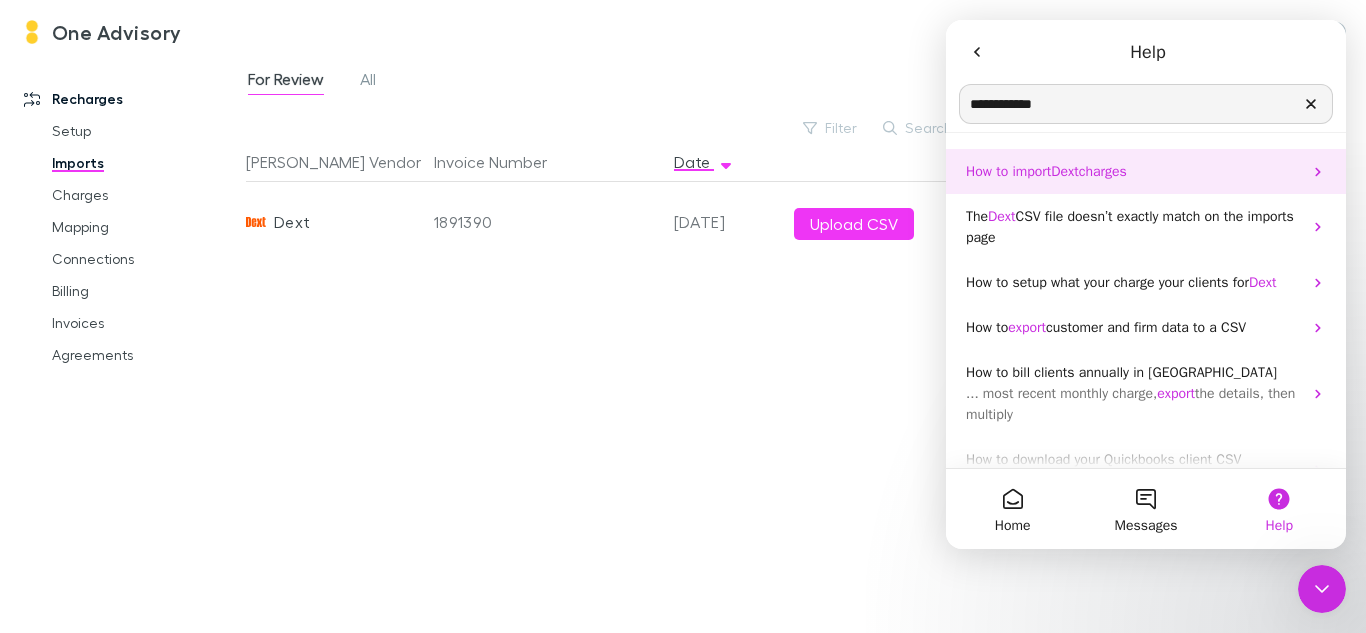 click on "Dext" at bounding box center [1064, 171] 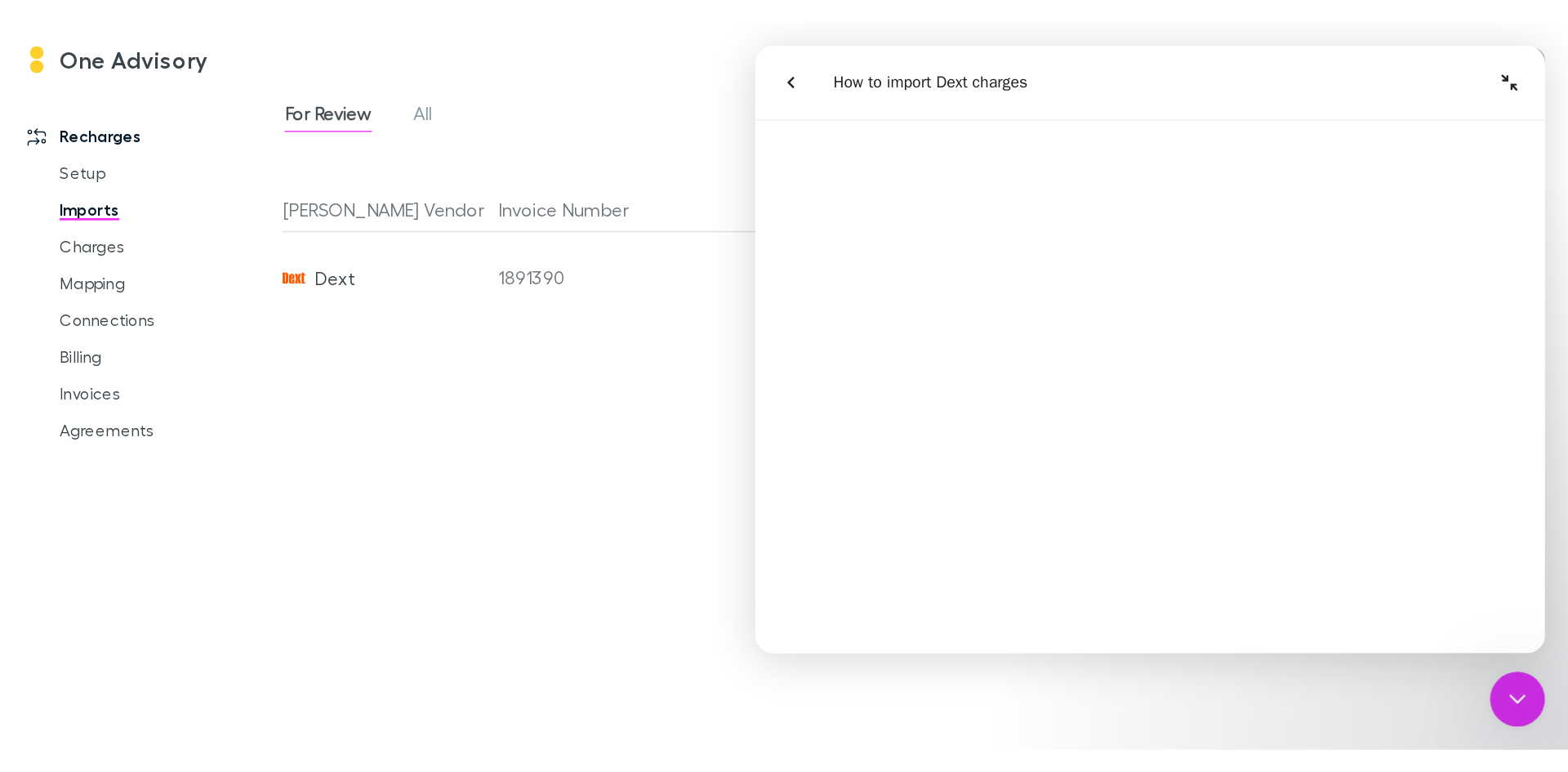 scroll, scrollTop: 654, scrollLeft: 0, axis: vertical 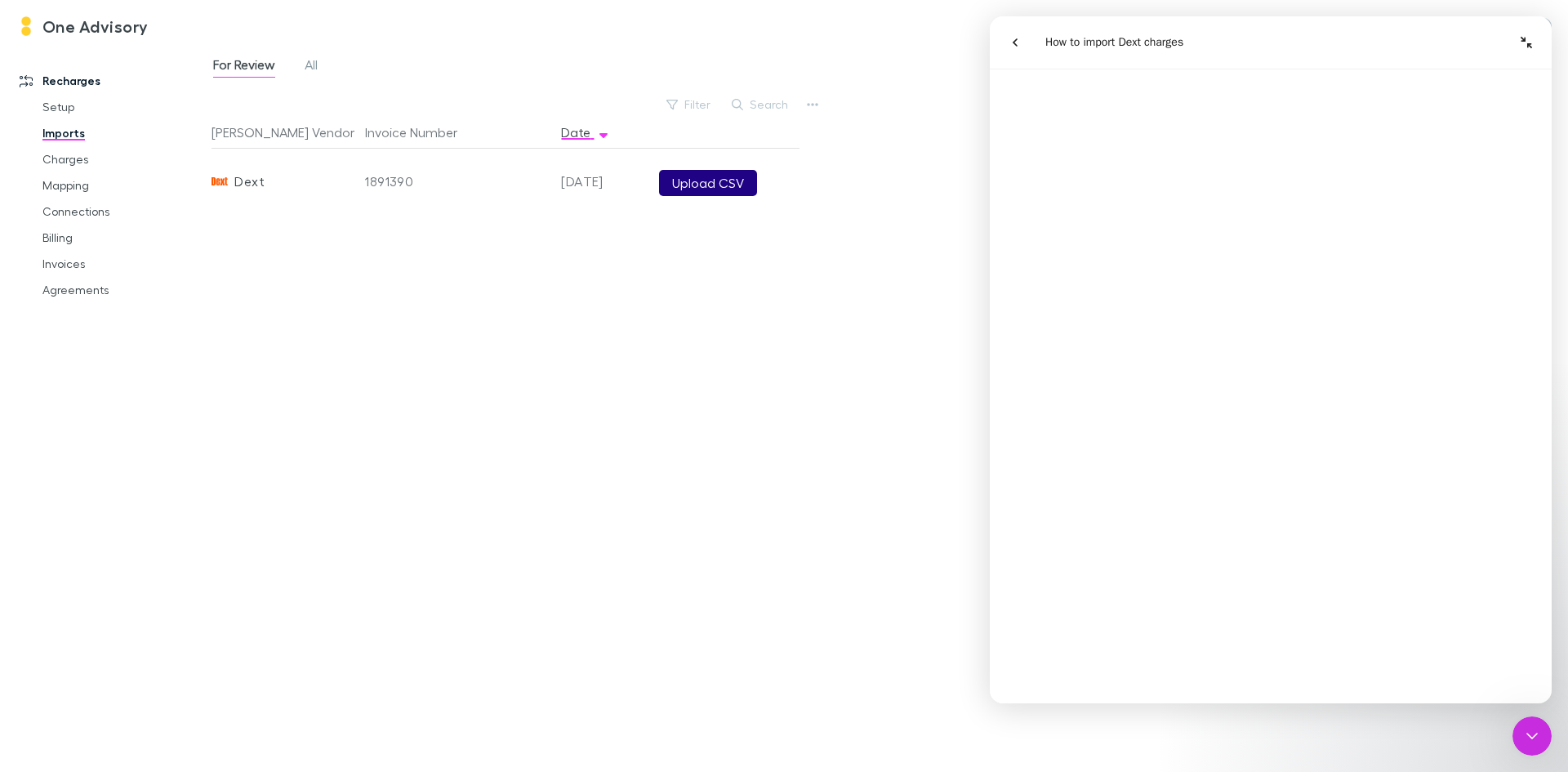 click on "Upload CSV" at bounding box center [708, 183] 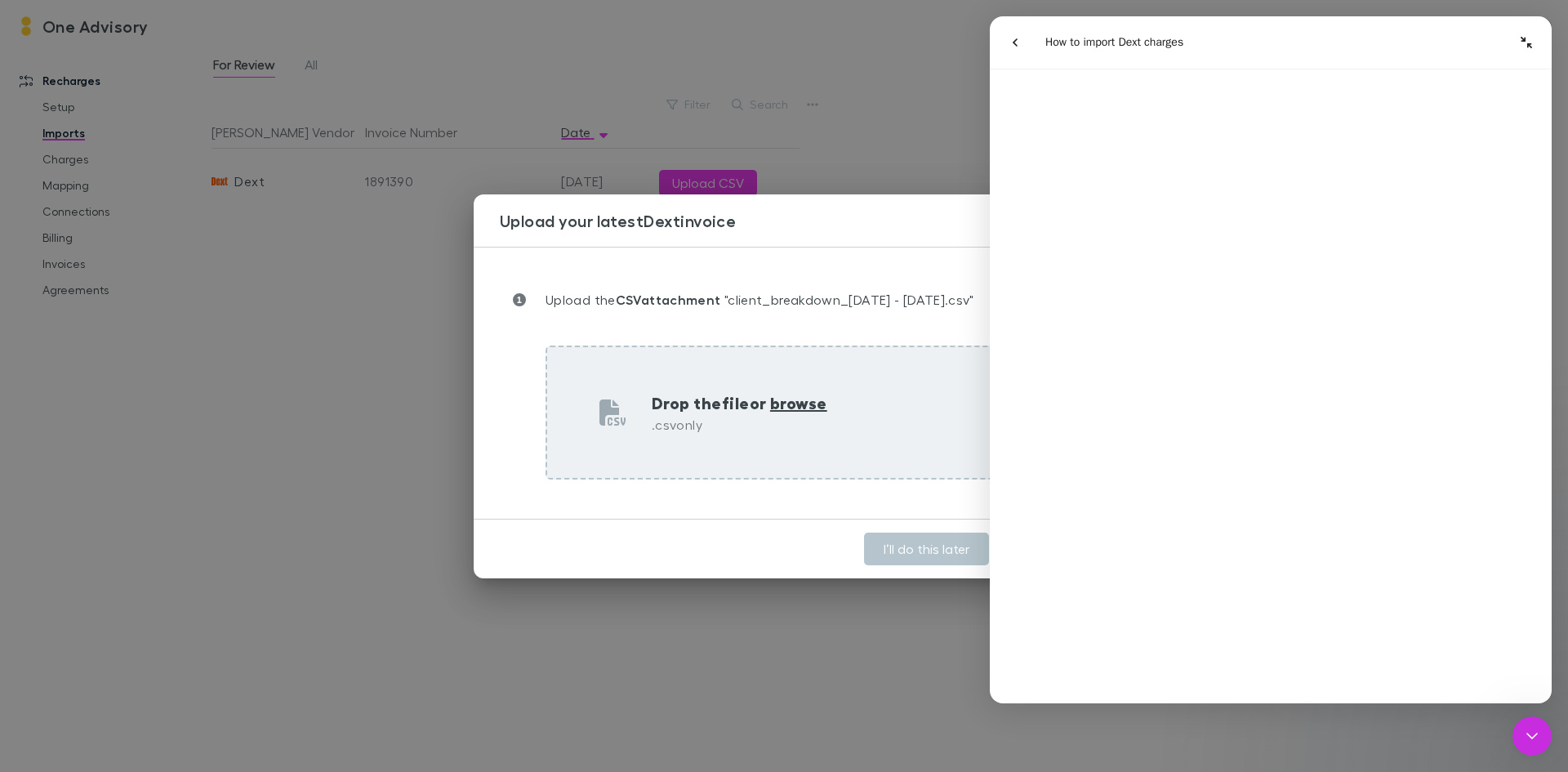 click on "browse" at bounding box center (799, 403) 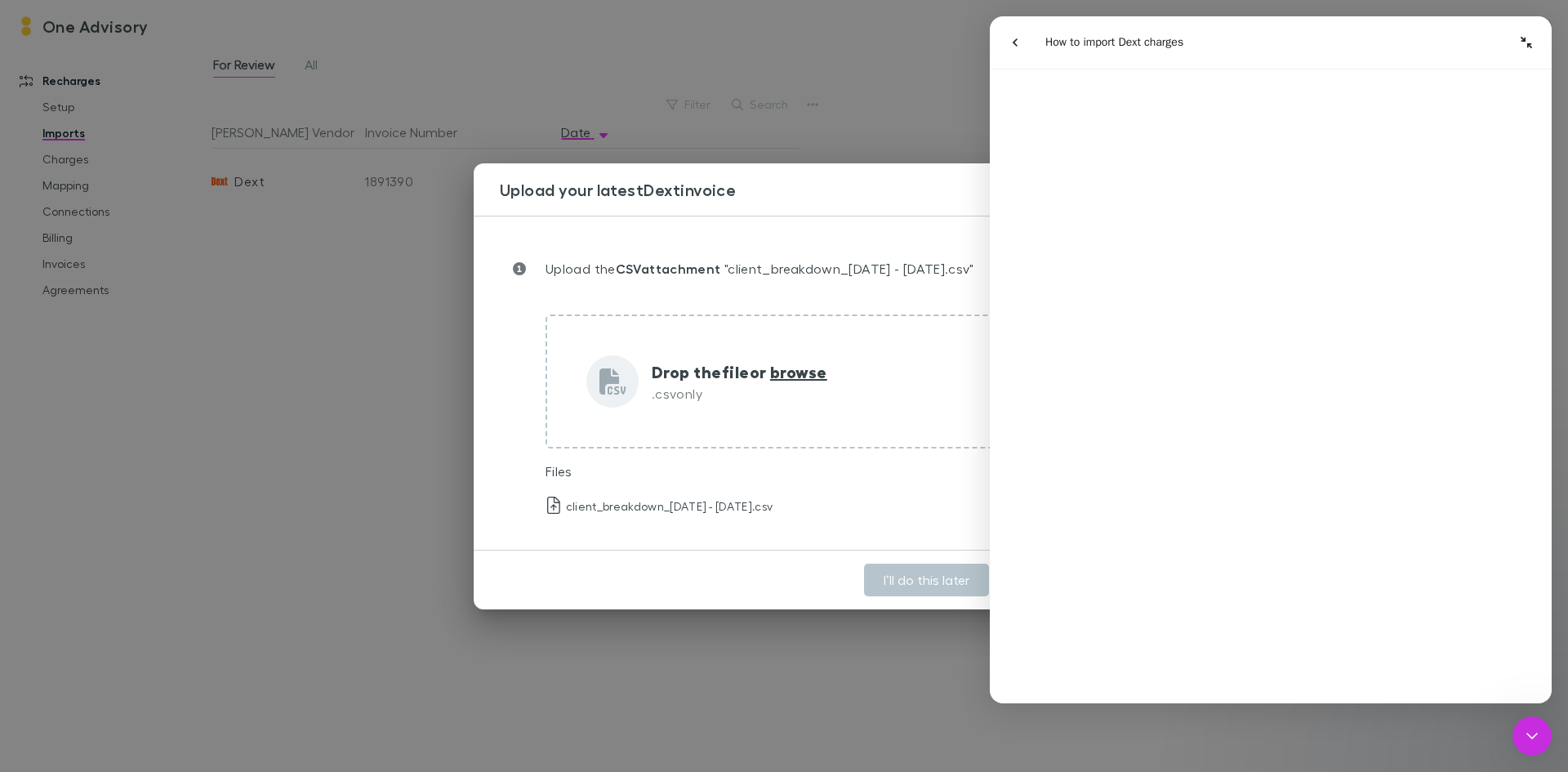 drag, startPoint x: 813, startPoint y: 190, endPoint x: 588, endPoint y: 190, distance: 225 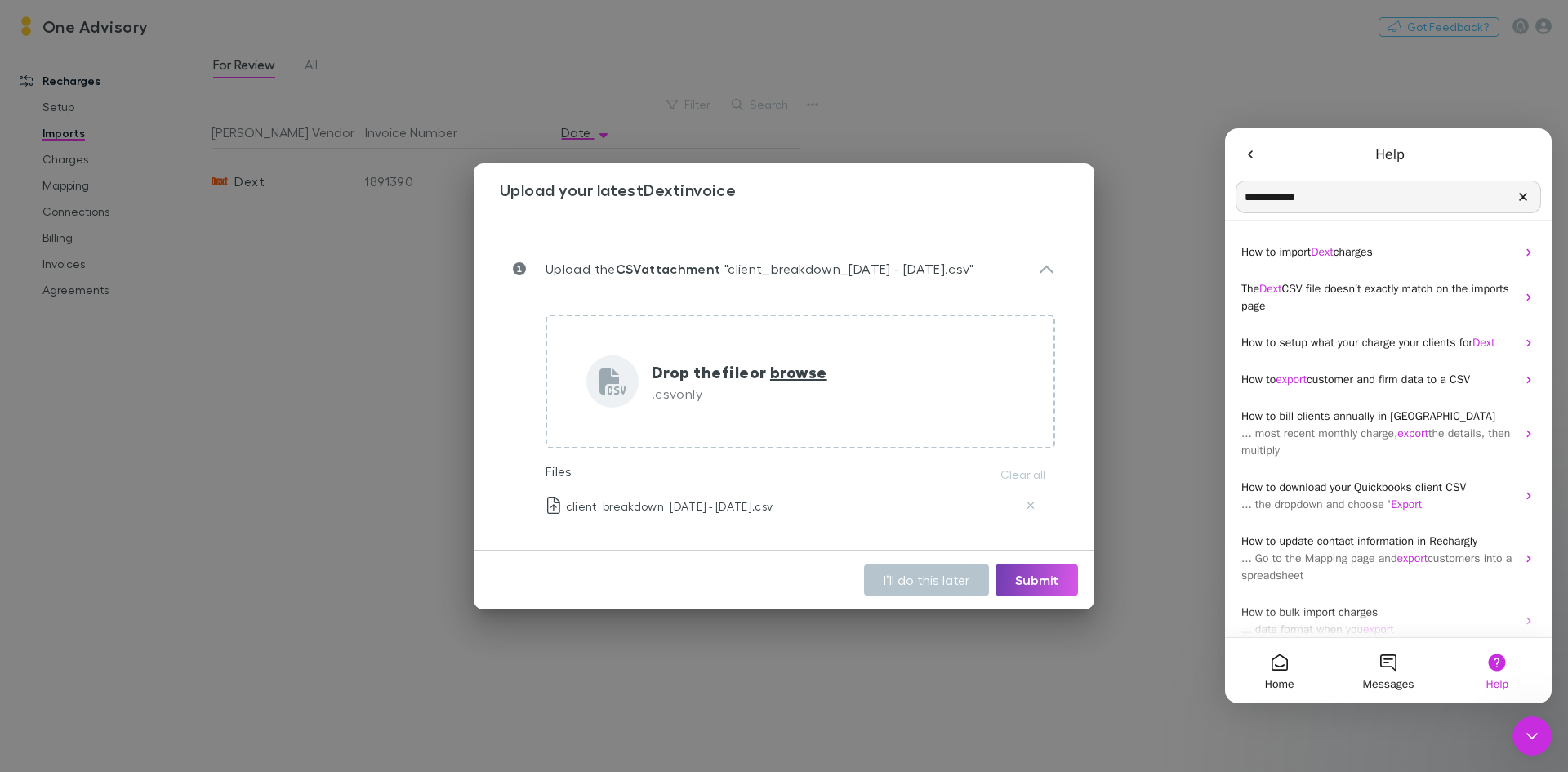 click on "Submit" at bounding box center (1036, 580) 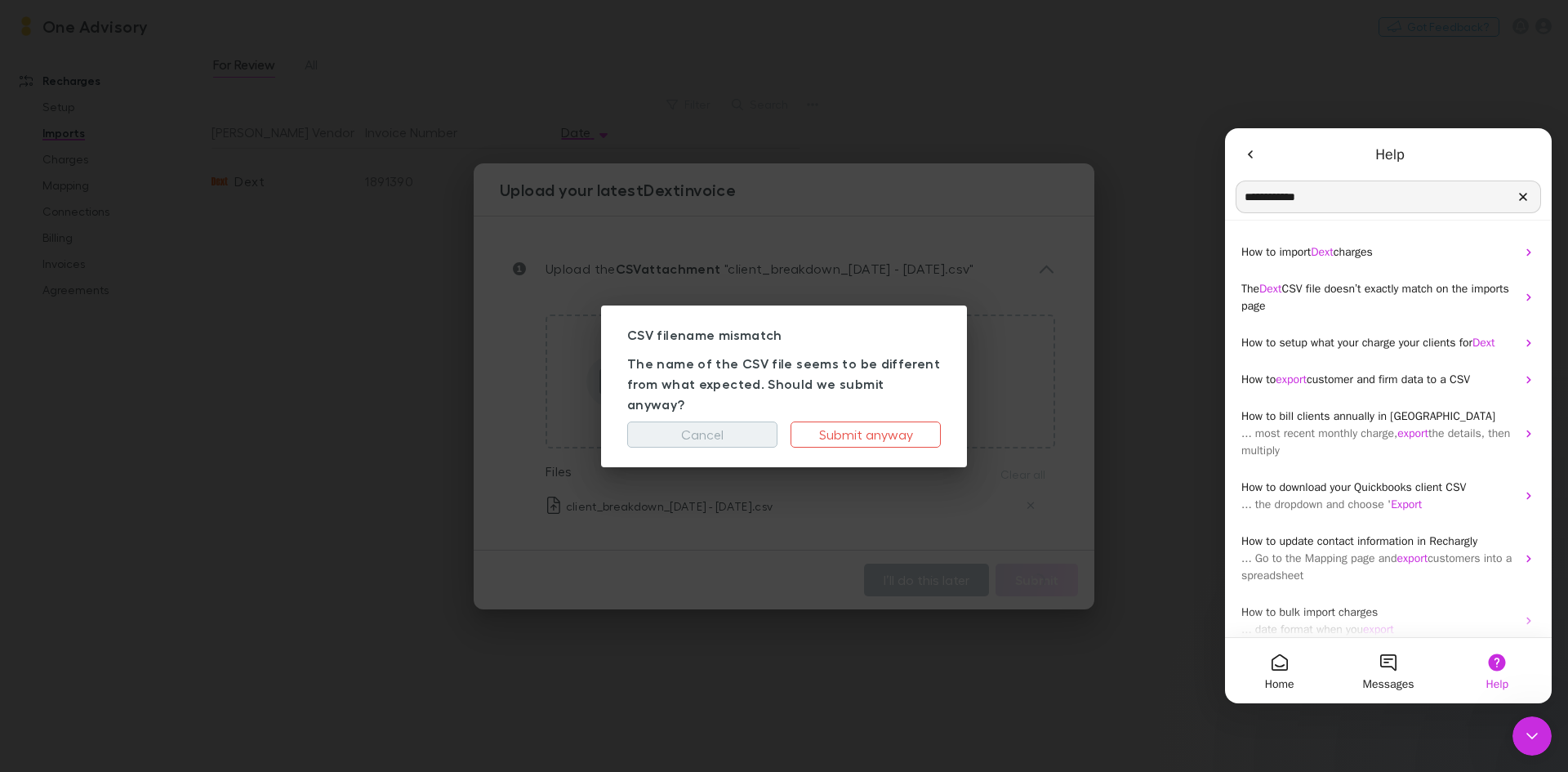 click on "Cancel" at bounding box center [702, 435] 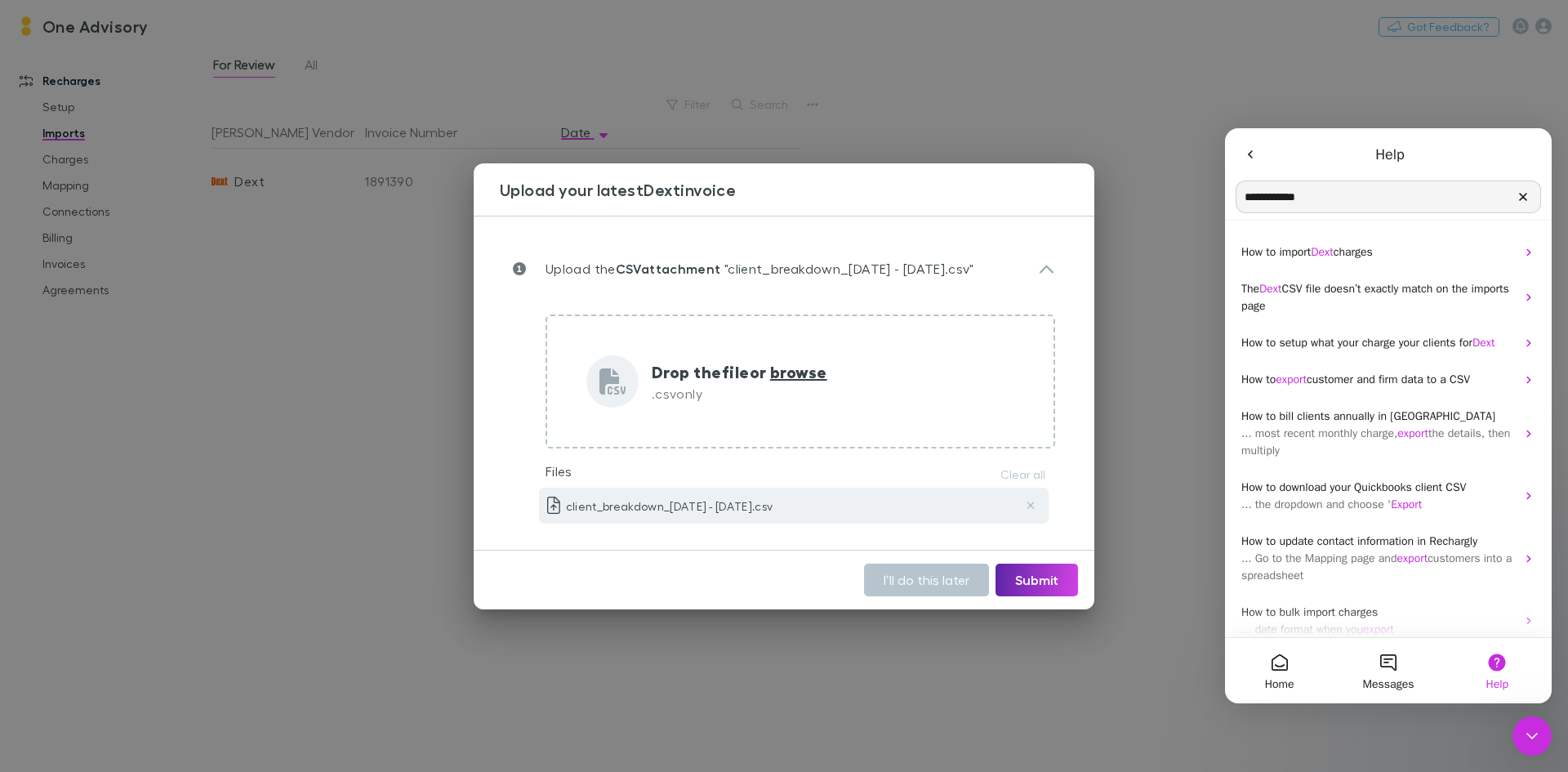 click on "client_breakdown_[DATE] - [DATE].csv" at bounding box center [794, 506] 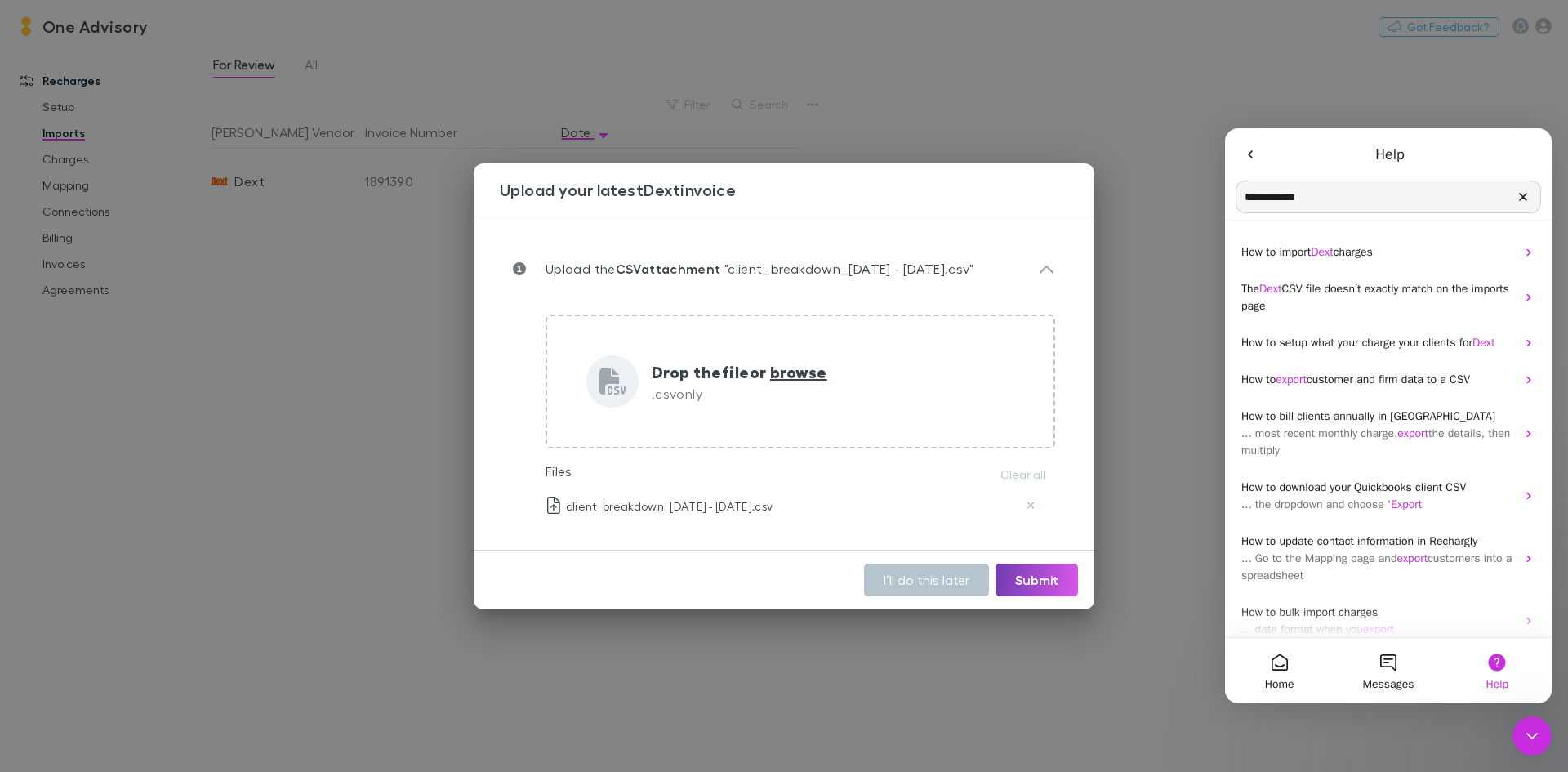 click on "Submit" at bounding box center (1036, 580) 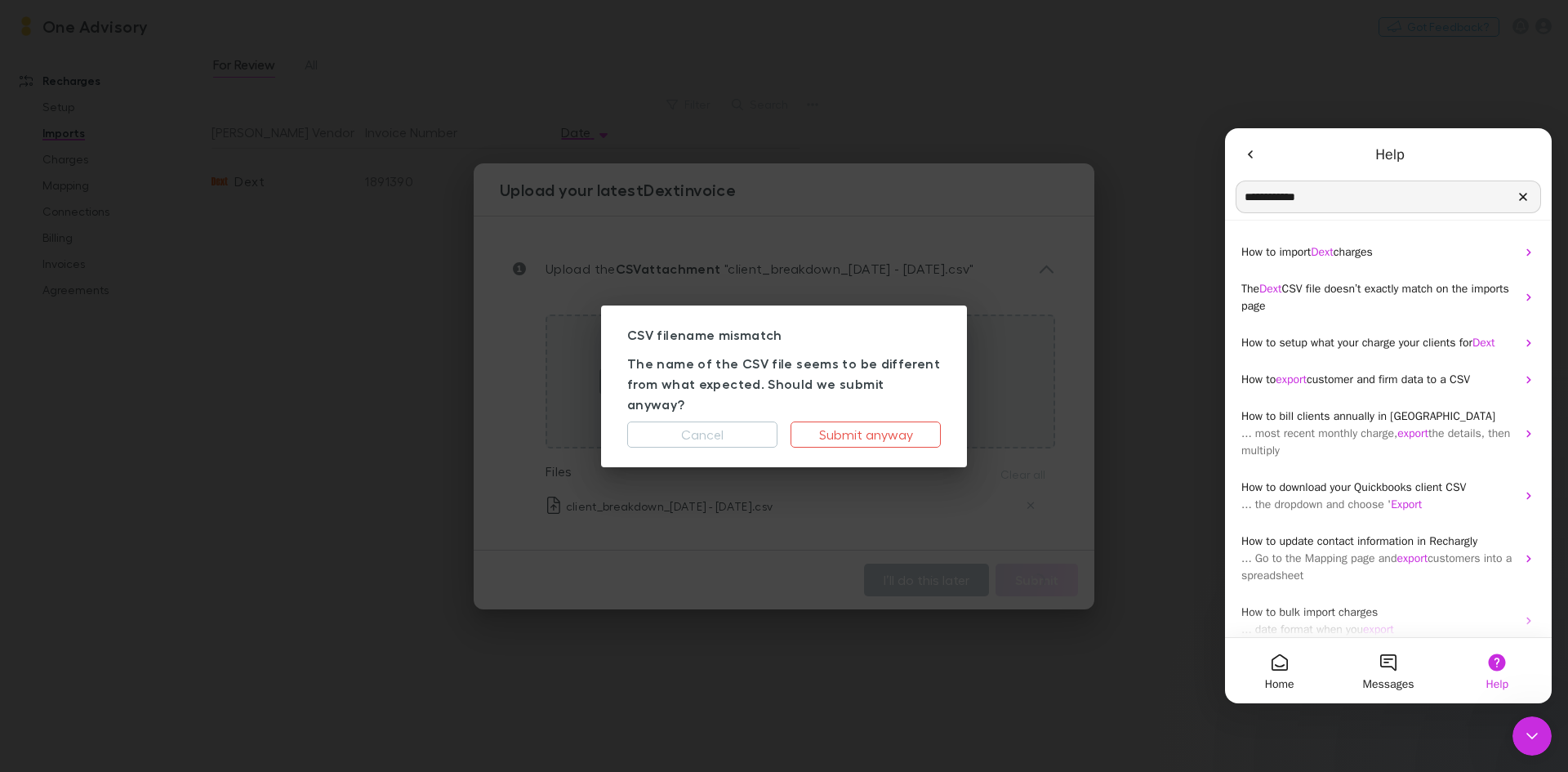drag, startPoint x: 896, startPoint y: 418, endPoint x: 908, endPoint y: 425, distance: 14 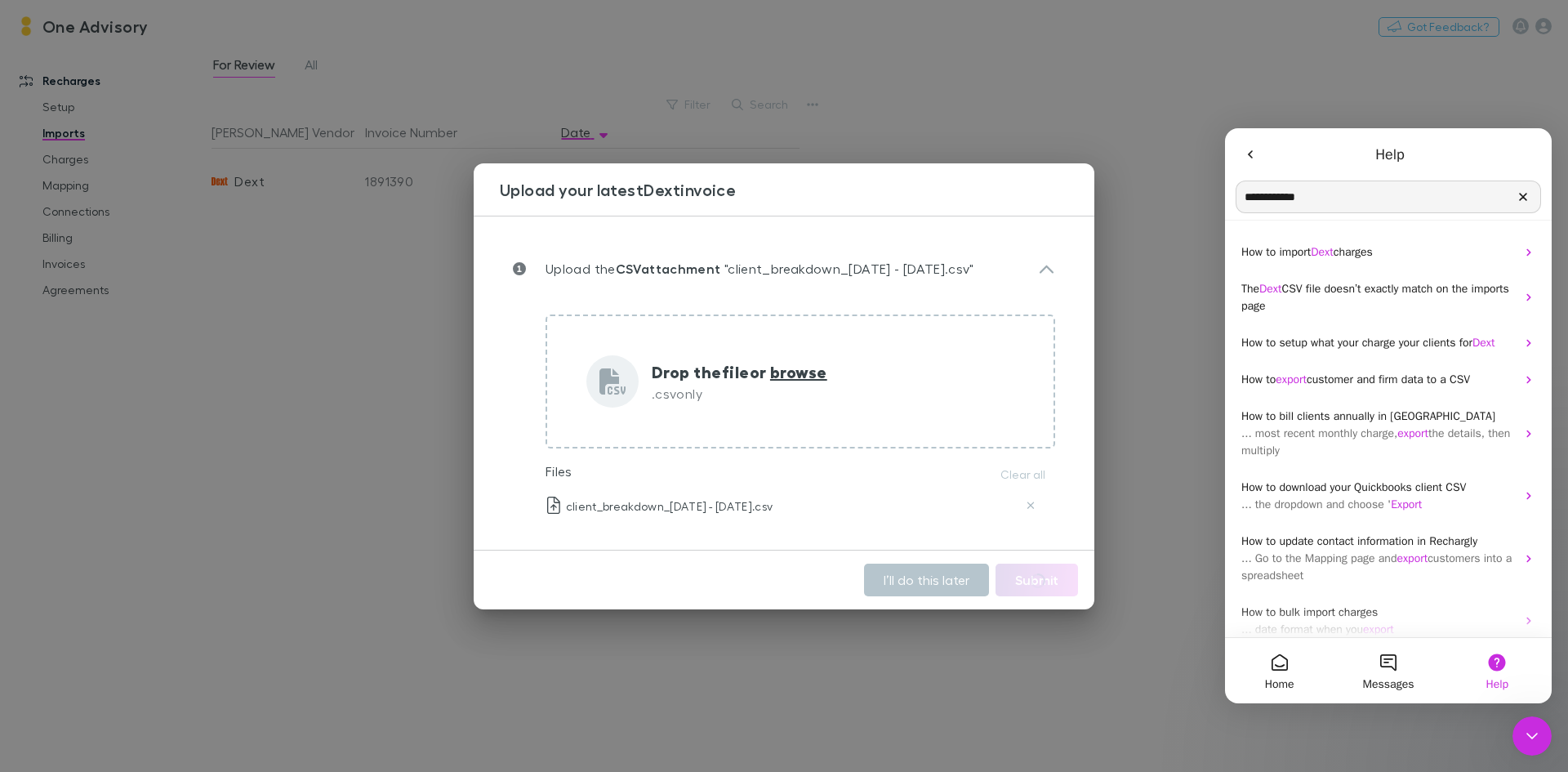 click at bounding box center [1250, 154] 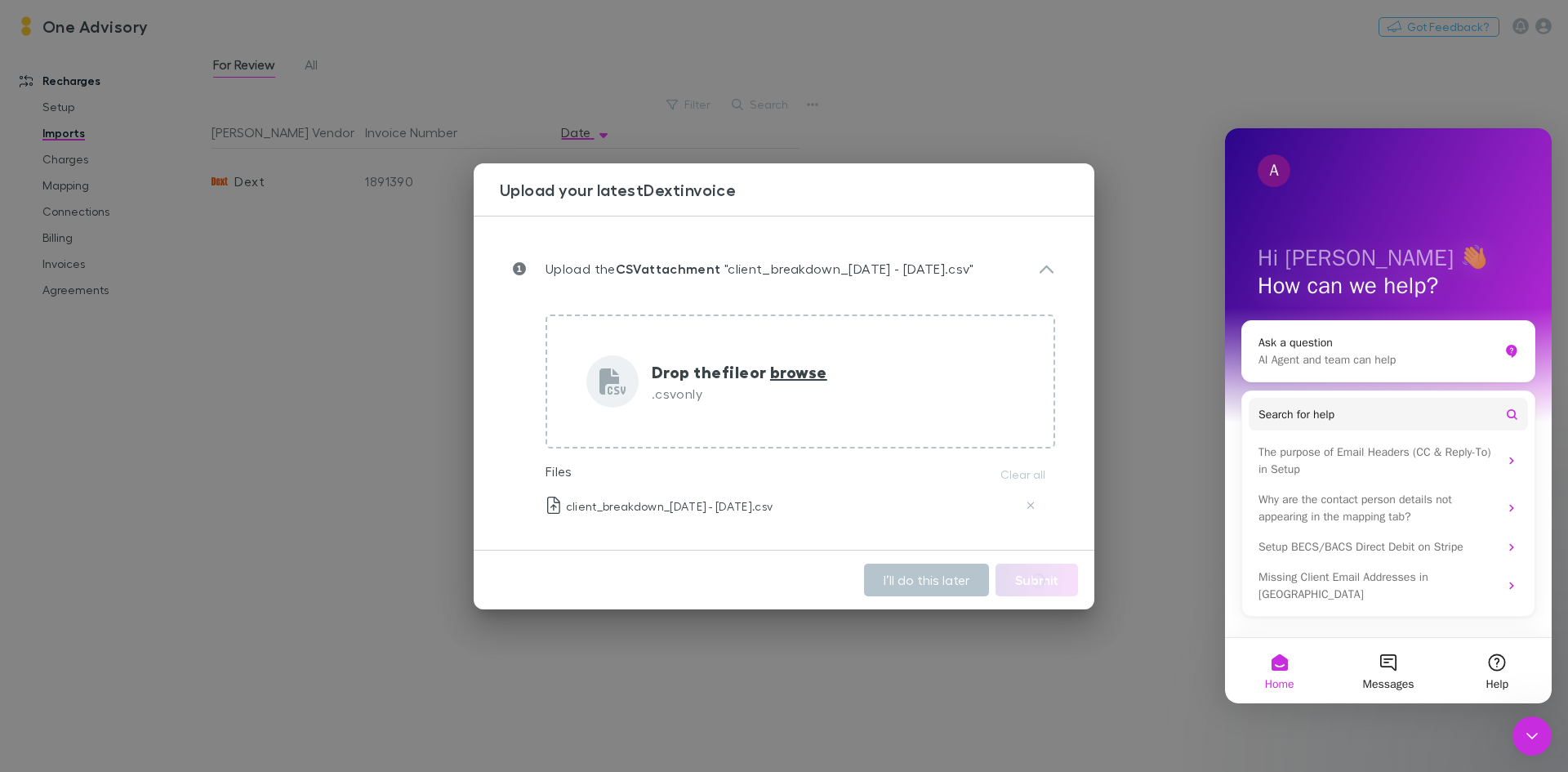 click 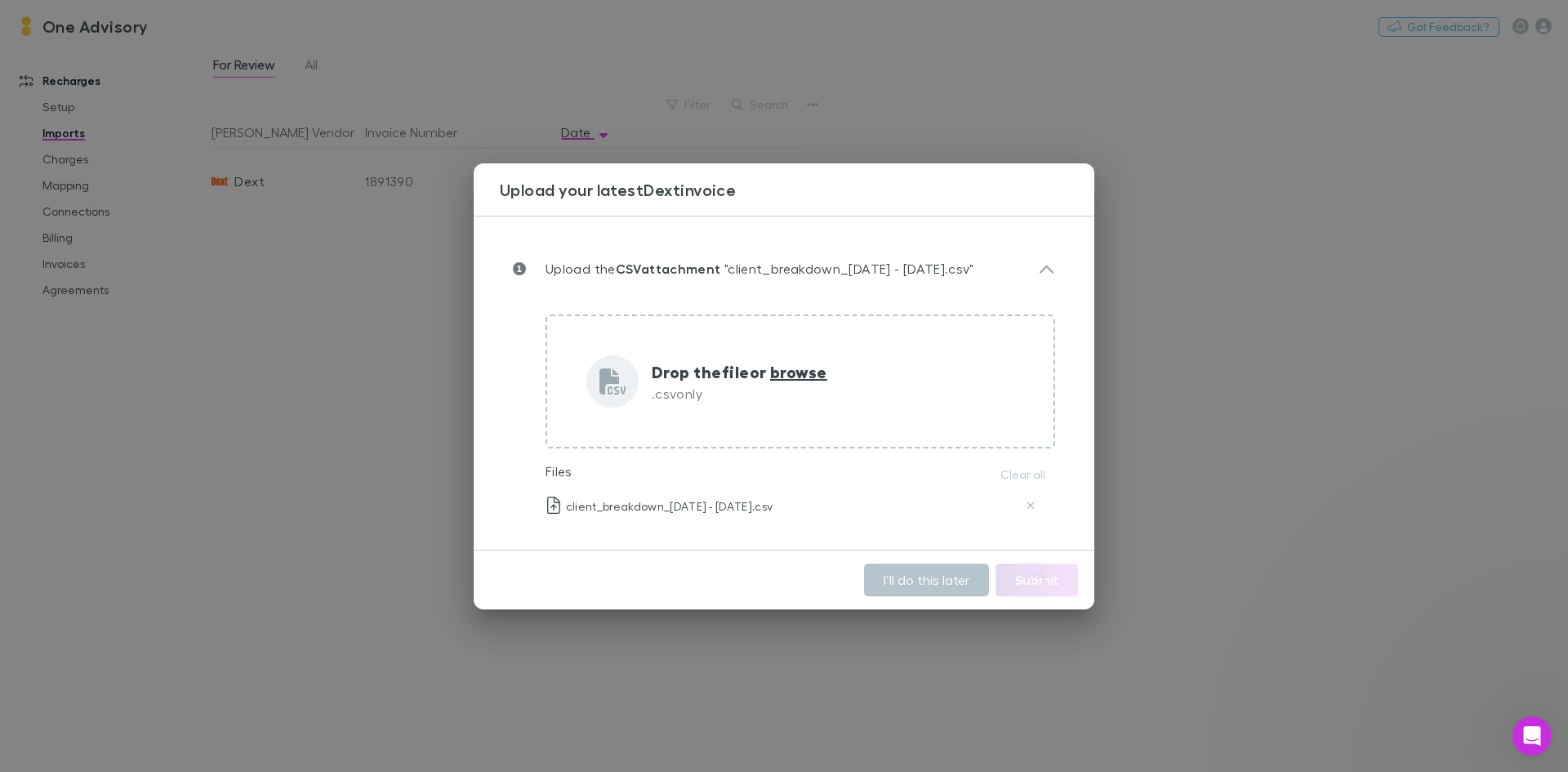 scroll, scrollTop: 0, scrollLeft: 0, axis: both 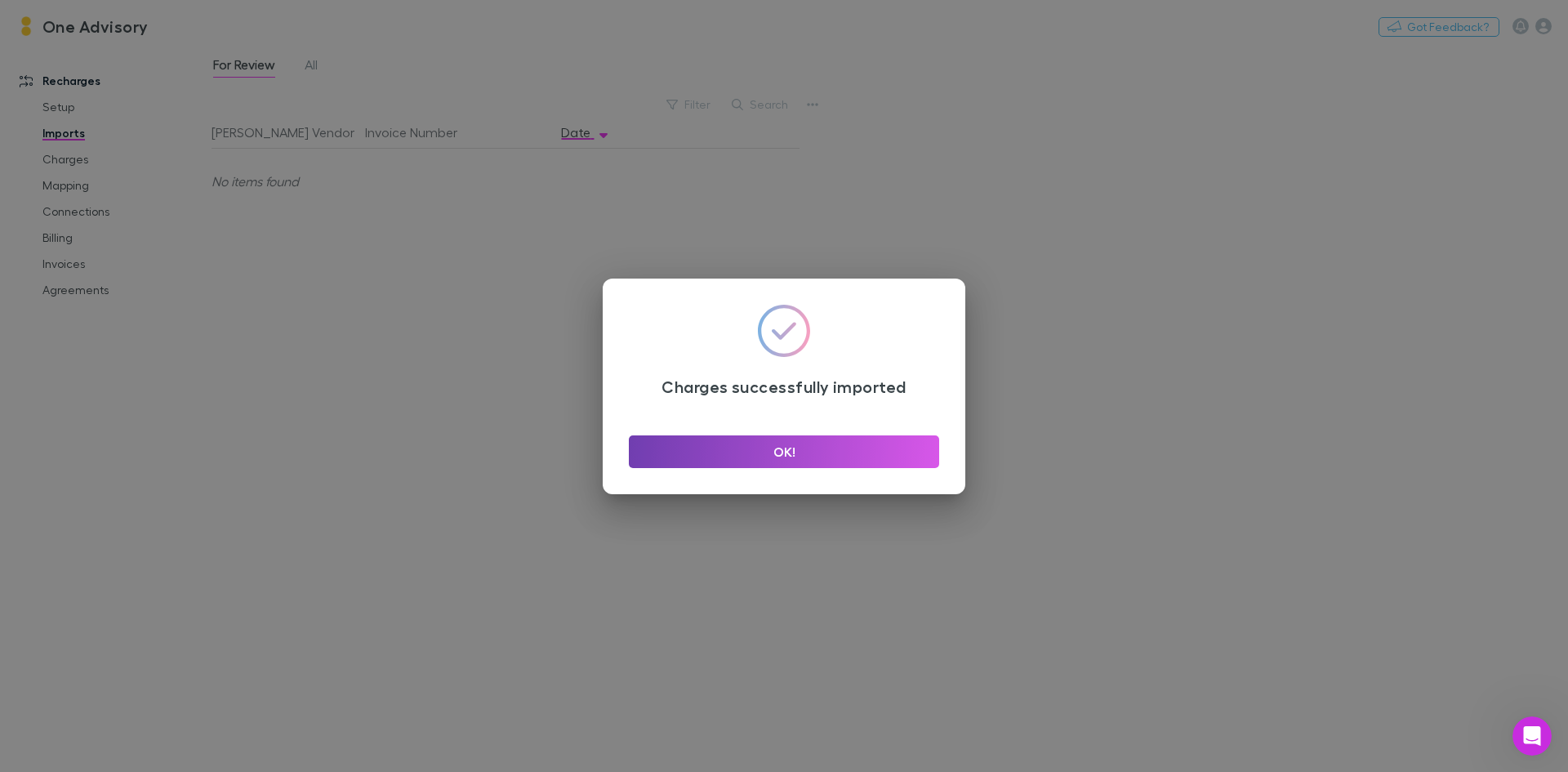 click on "OK!" at bounding box center [784, 452] 